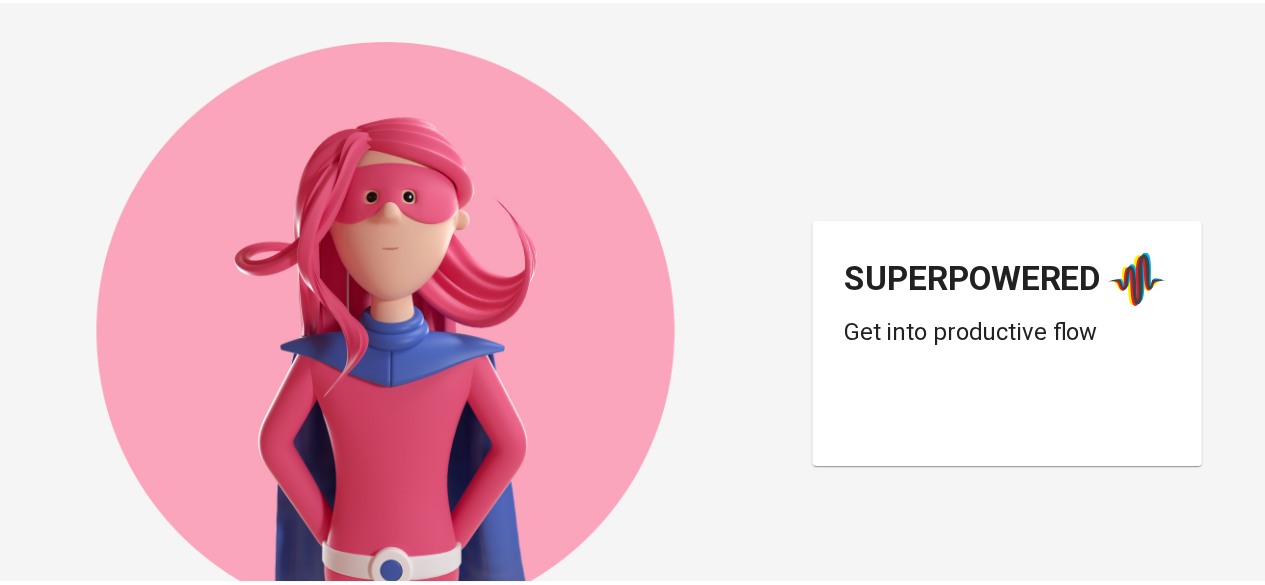 scroll, scrollTop: 0, scrollLeft: 0, axis: both 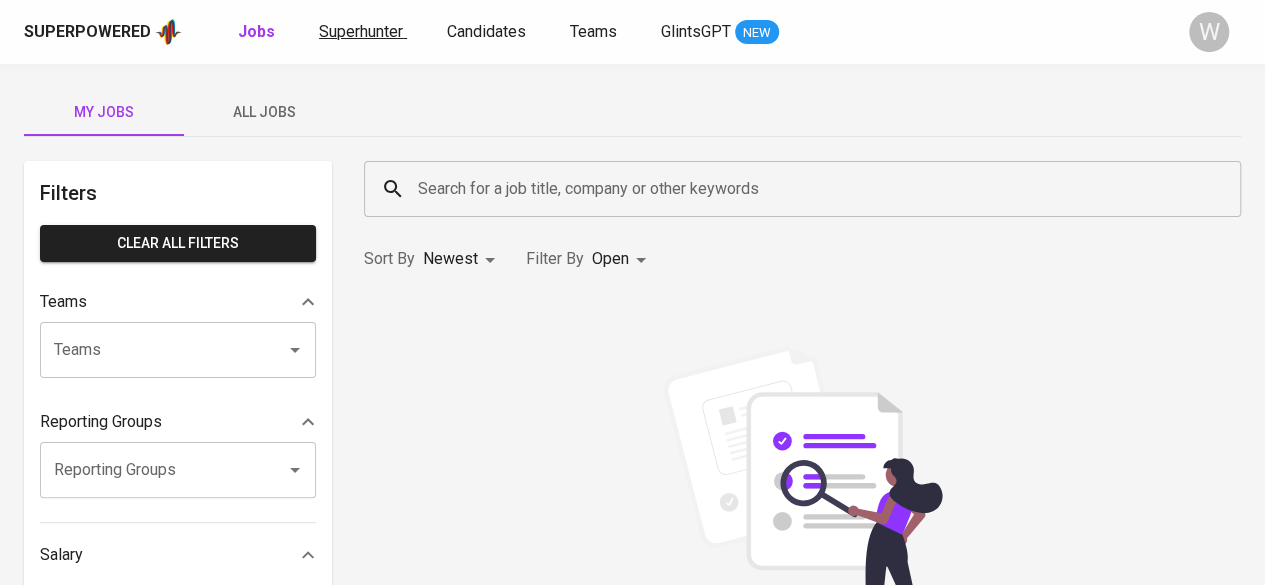 click on "Superhunter" at bounding box center [361, 31] 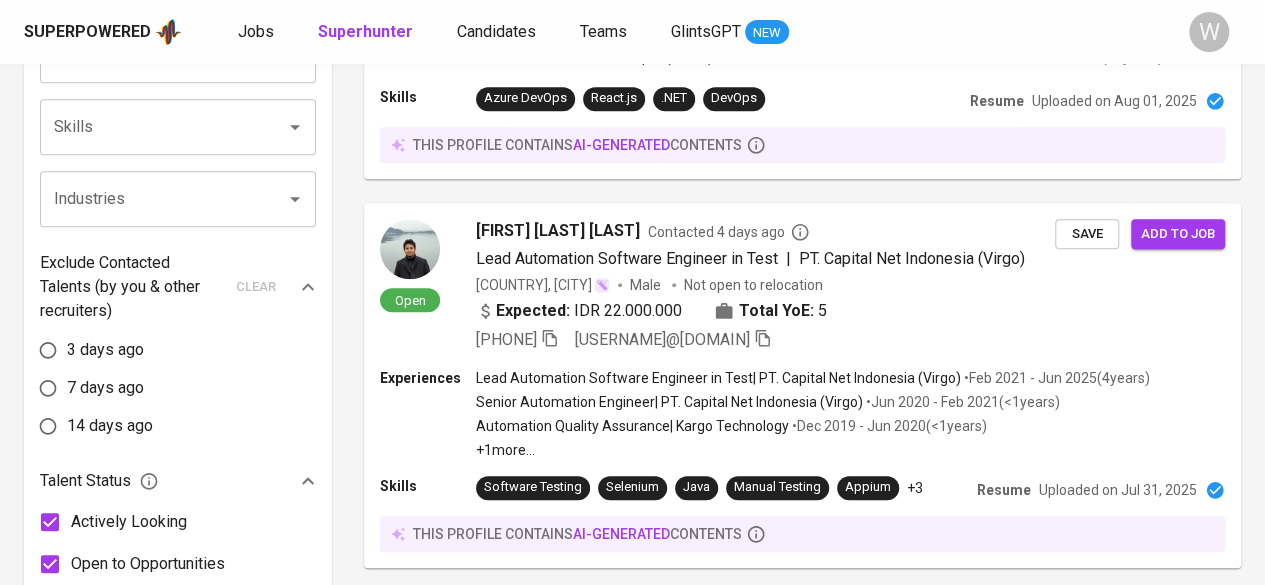 scroll, scrollTop: 0, scrollLeft: 0, axis: both 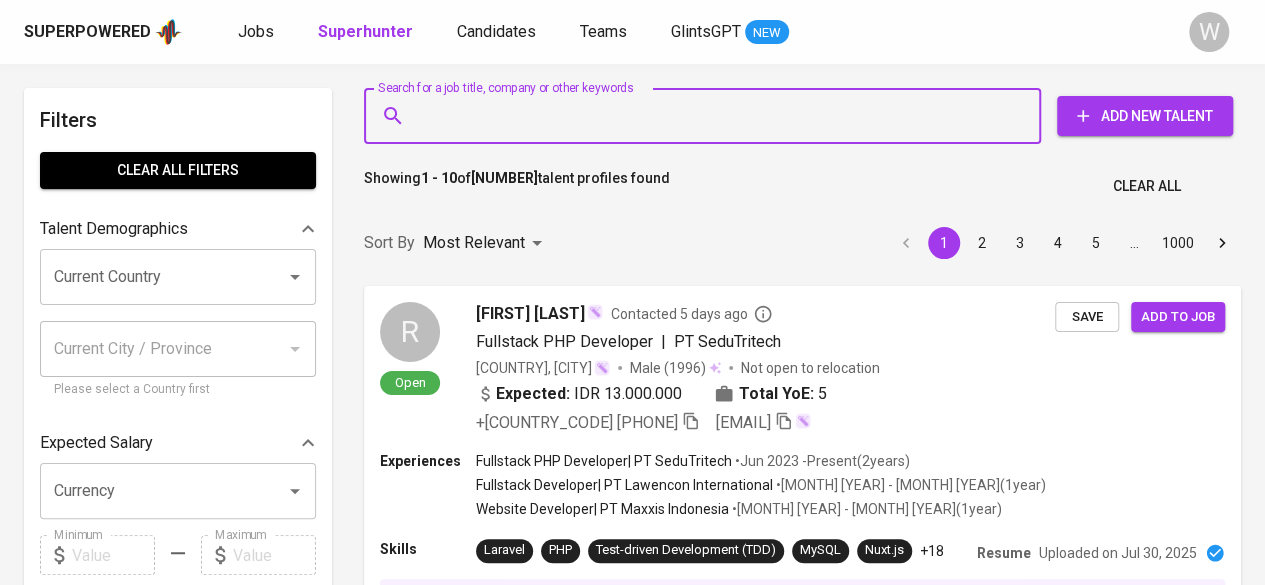click on "Search for a job title, company or other keywords" at bounding box center (707, 116) 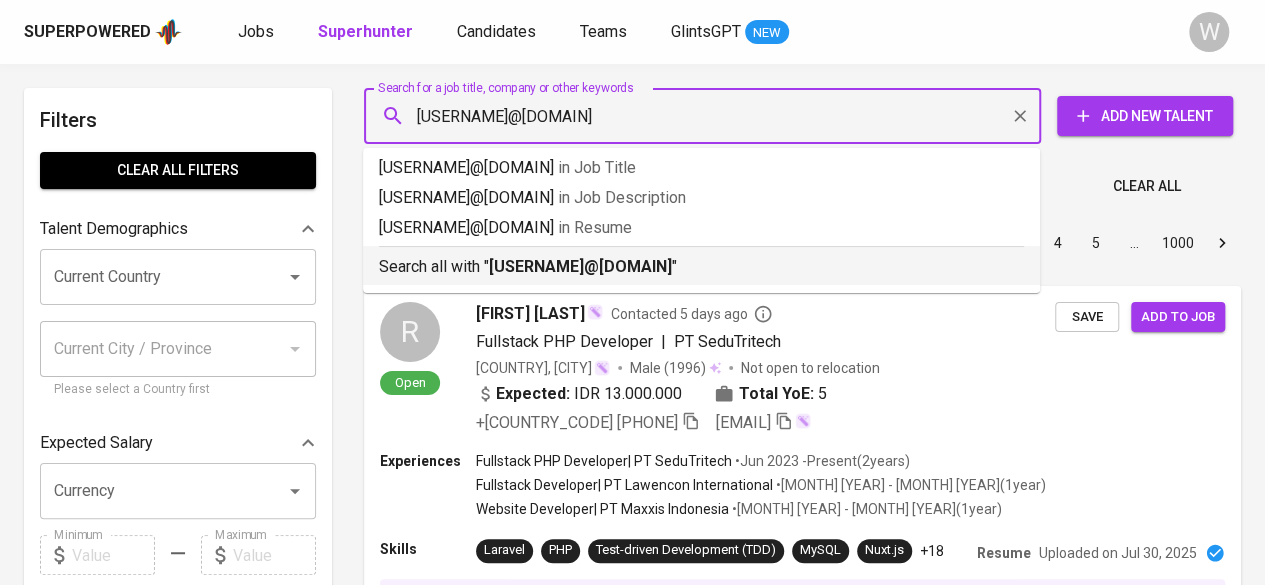 click on "Search all with " ademauryn@gmail.com "" at bounding box center (701, 267) 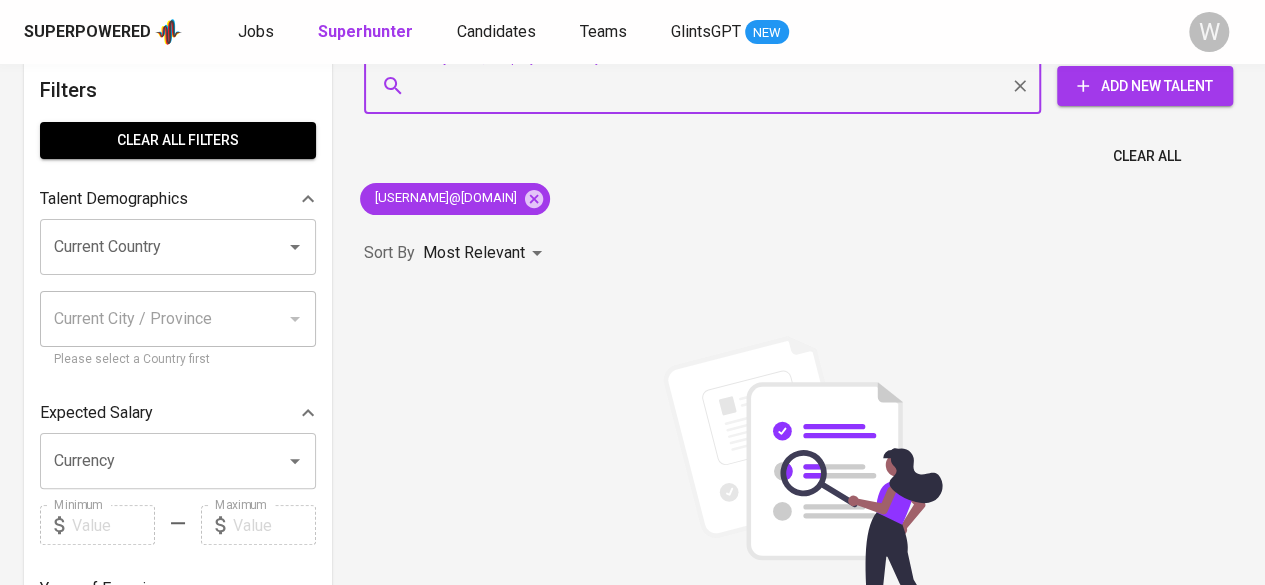 scroll, scrollTop: 0, scrollLeft: 0, axis: both 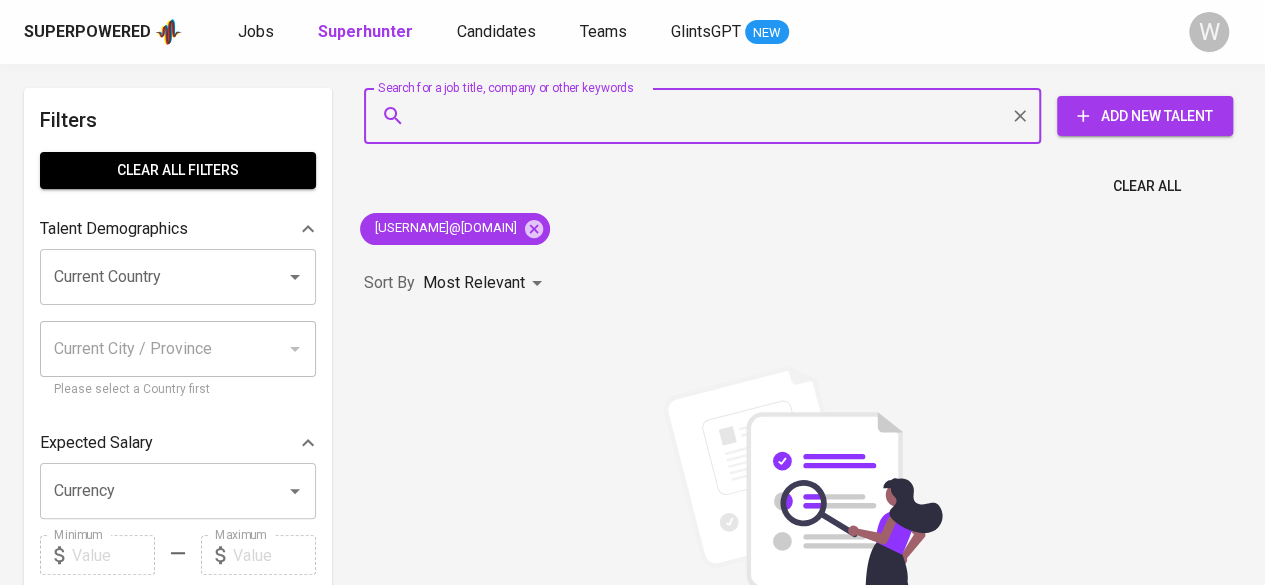 paste on "ade.mauryn@gmail.com" 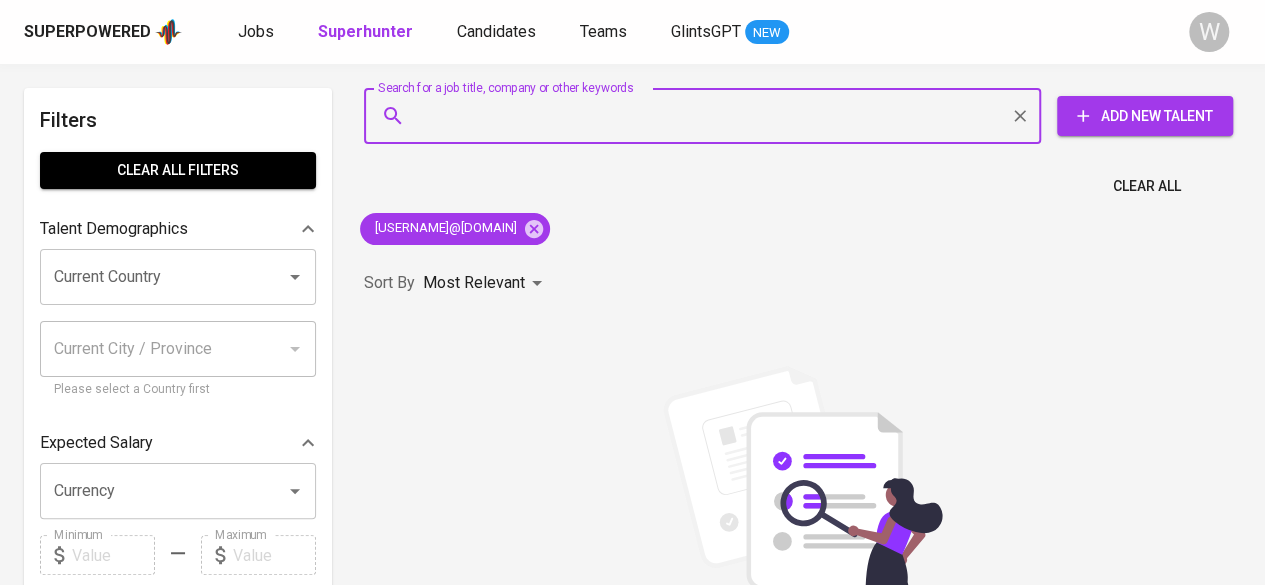 type on "ade.mauryn@gmail.com" 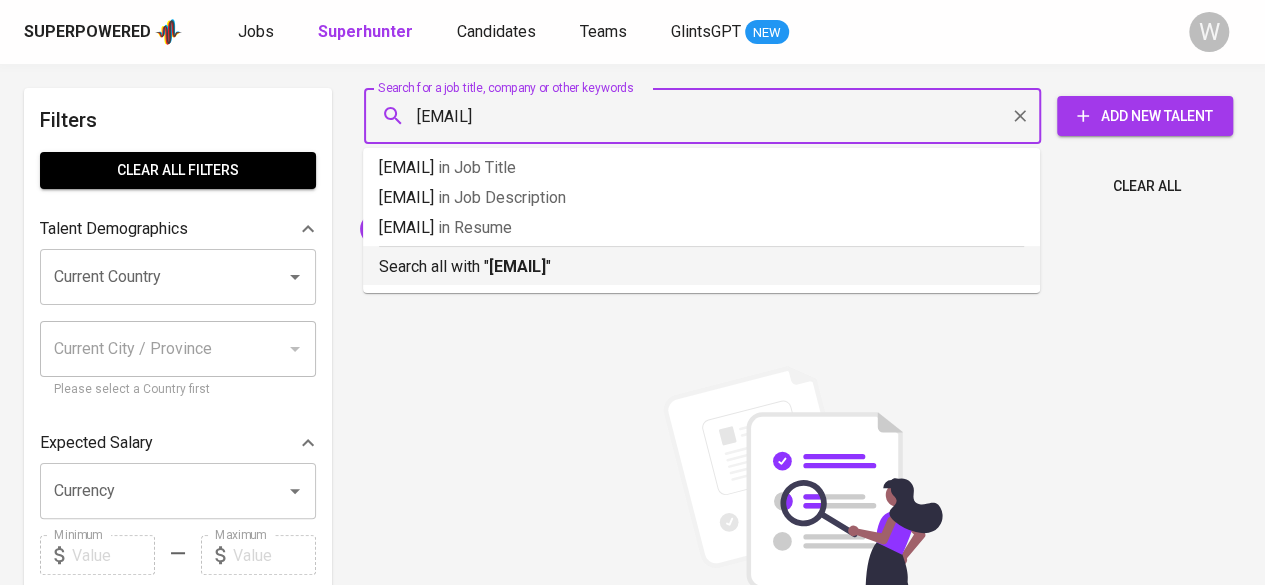 click on "ade.mauryn@gmail.com" at bounding box center (517, 266) 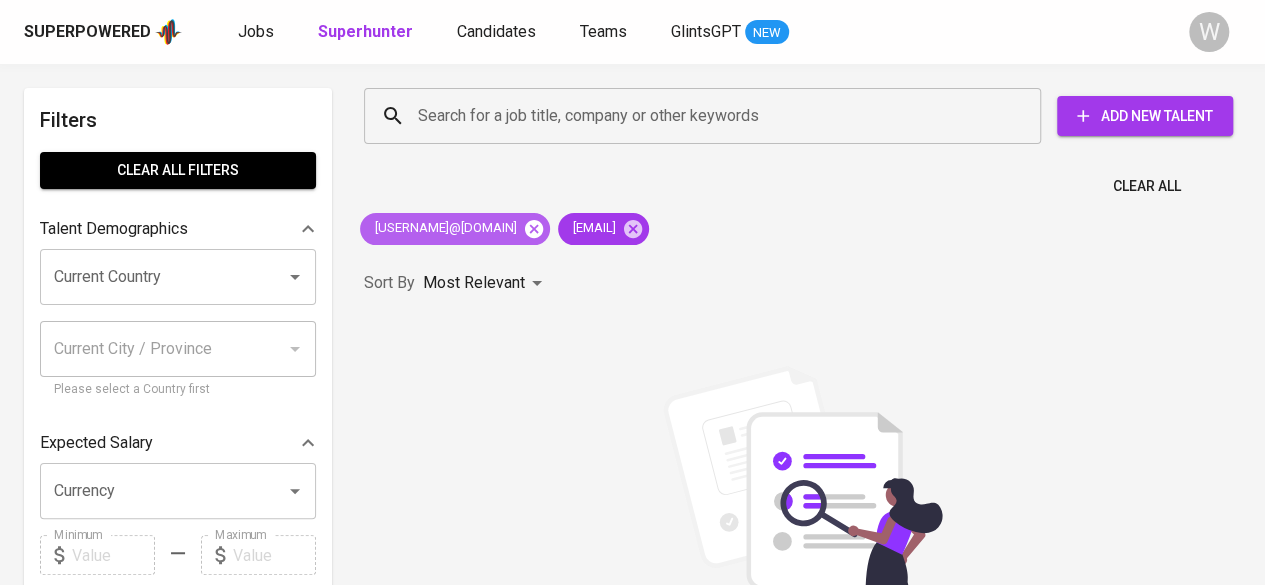 click 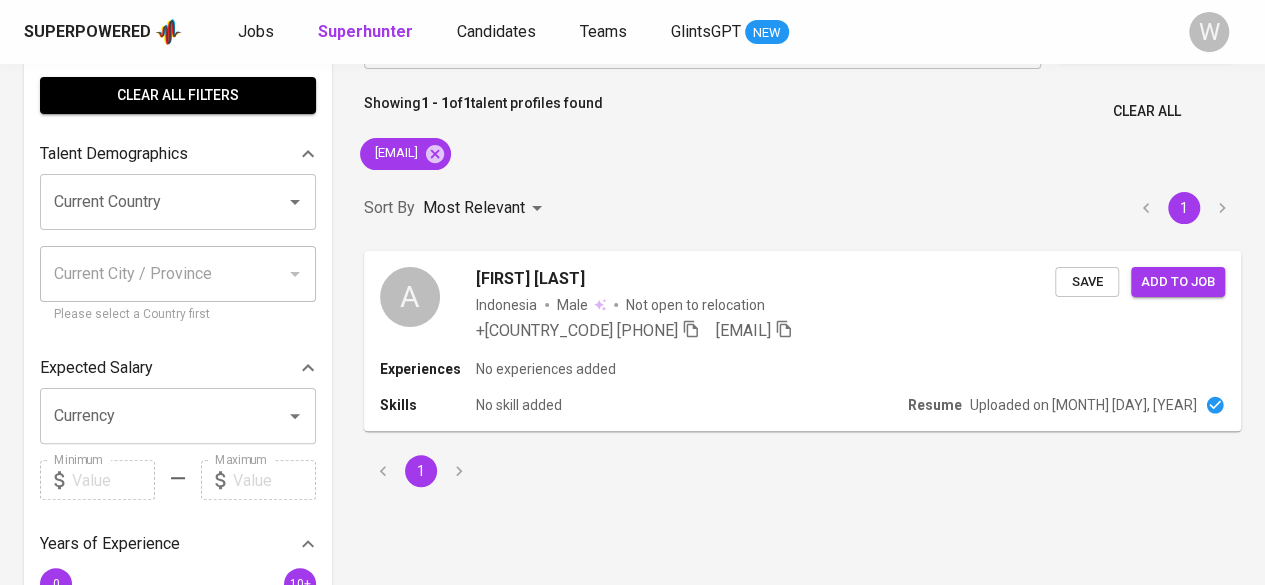 scroll, scrollTop: 76, scrollLeft: 0, axis: vertical 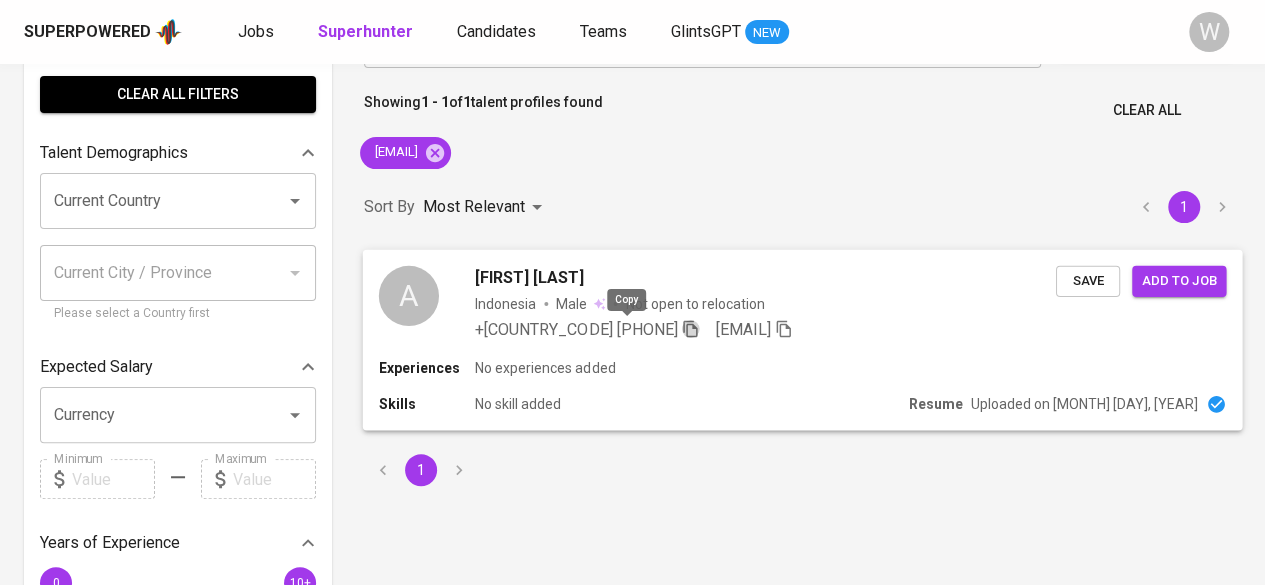 click 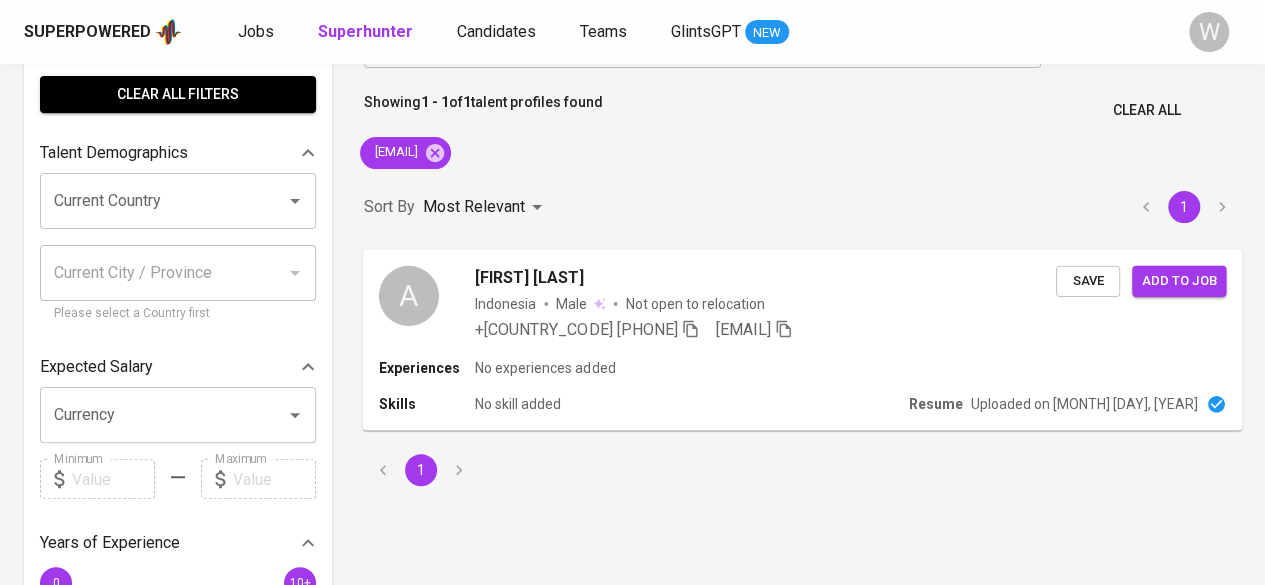 scroll, scrollTop: 0, scrollLeft: 0, axis: both 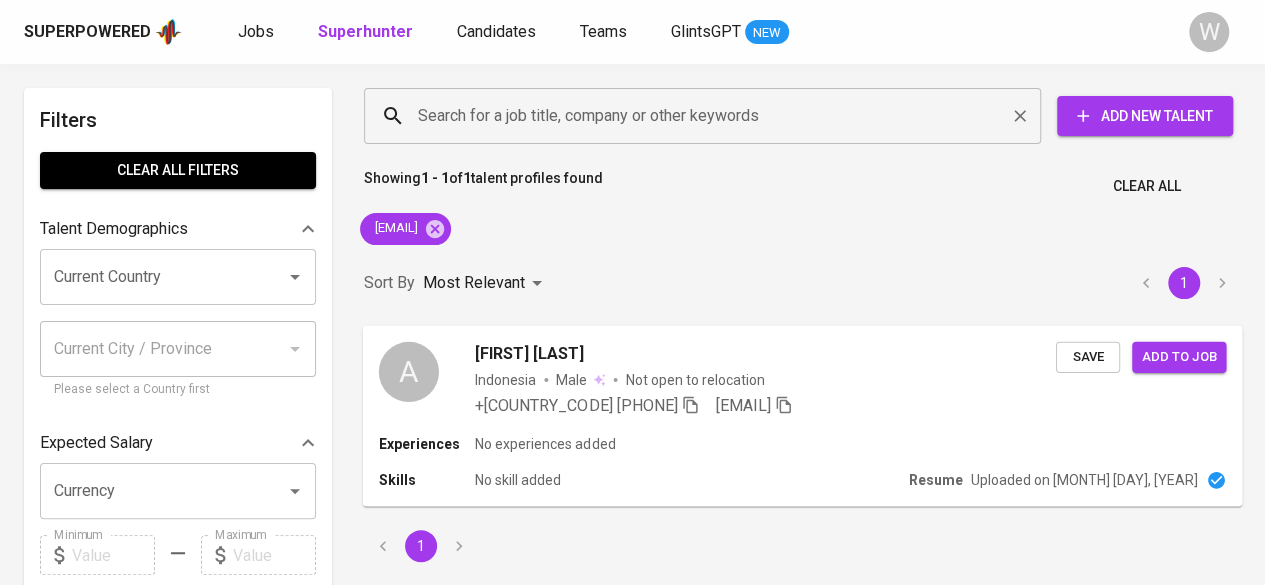click on "Search for a job title, company or other keywords" at bounding box center [707, 116] 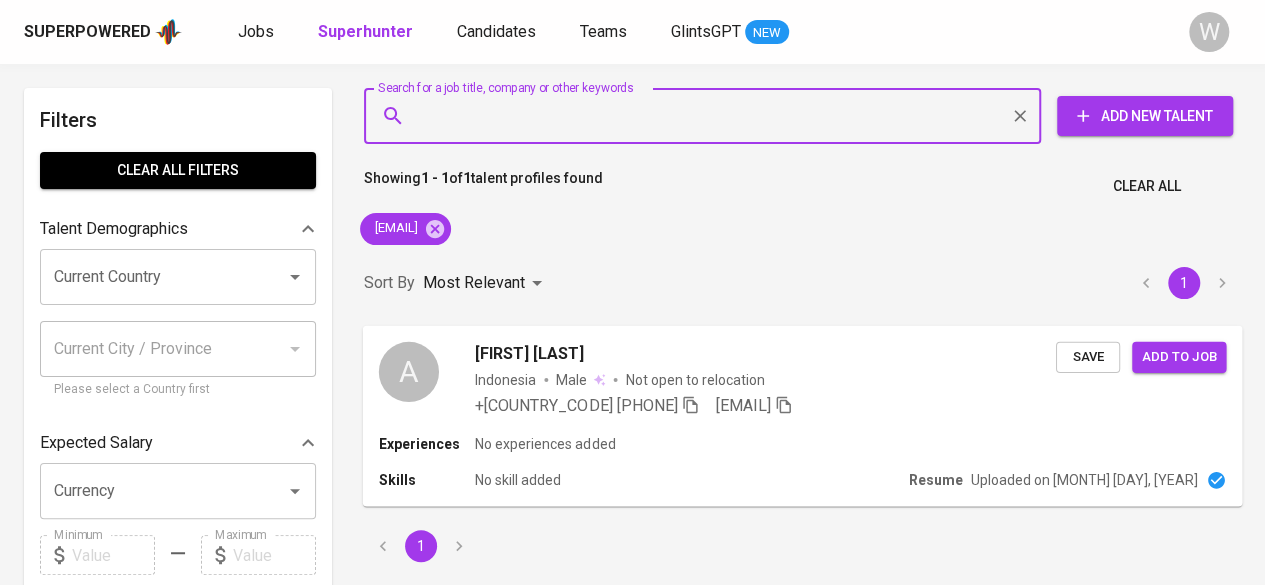 paste on "georginepalomaria@gmail.com" 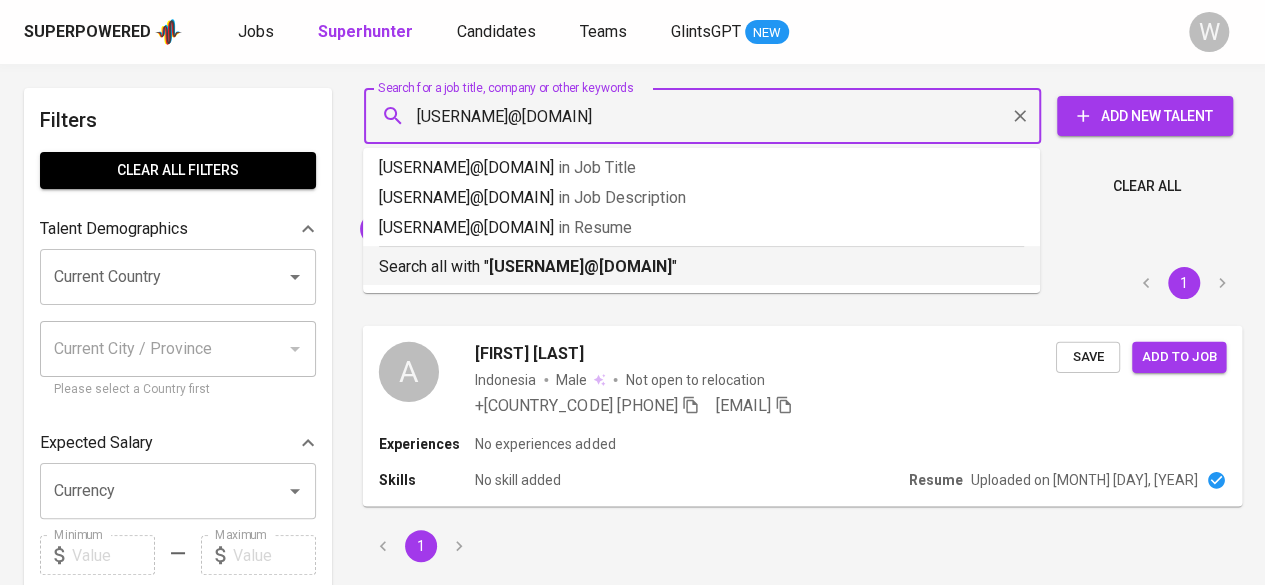 click on "georginepalomaria@gmail.com" at bounding box center [580, 266] 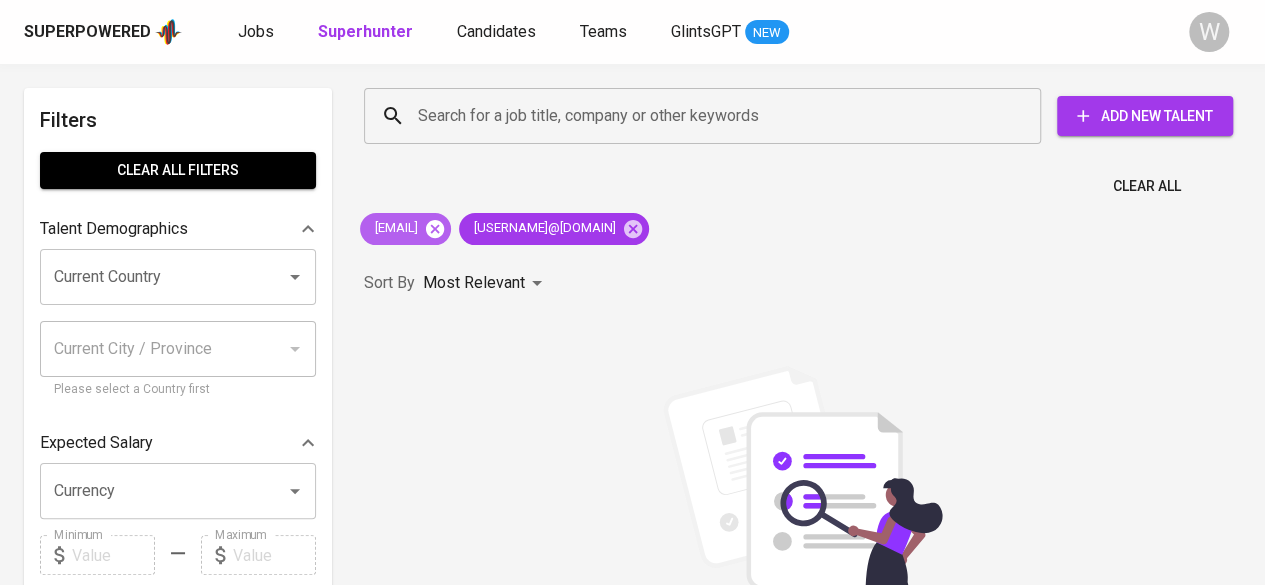 click 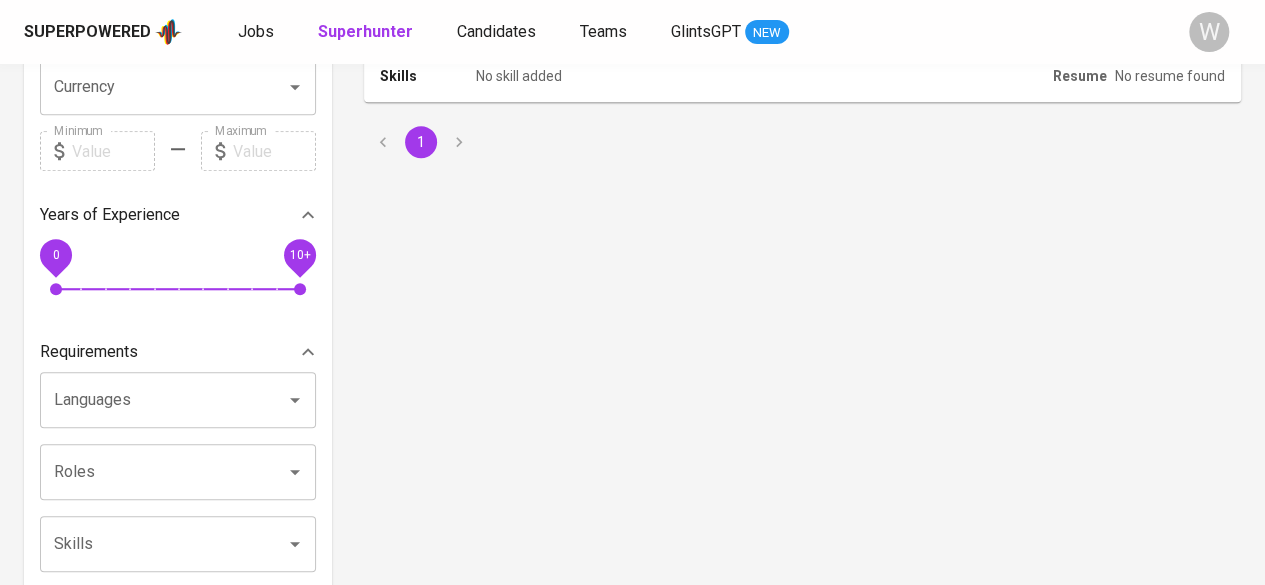 scroll, scrollTop: 0, scrollLeft: 0, axis: both 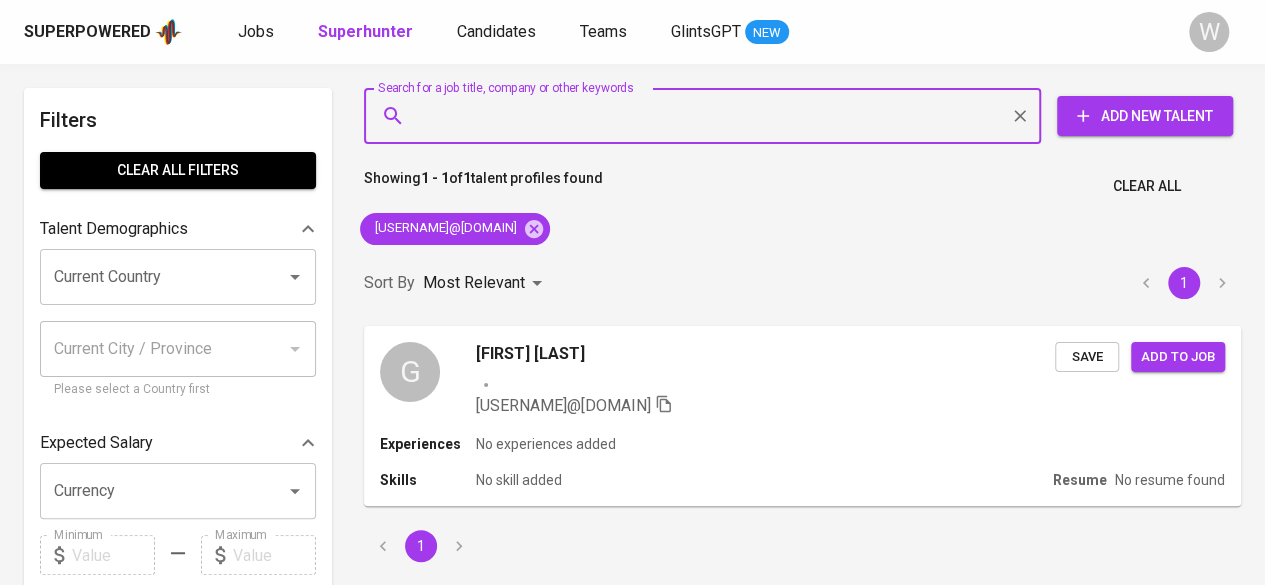 click on "Search for a job title, company or other keywords" at bounding box center (707, 116) 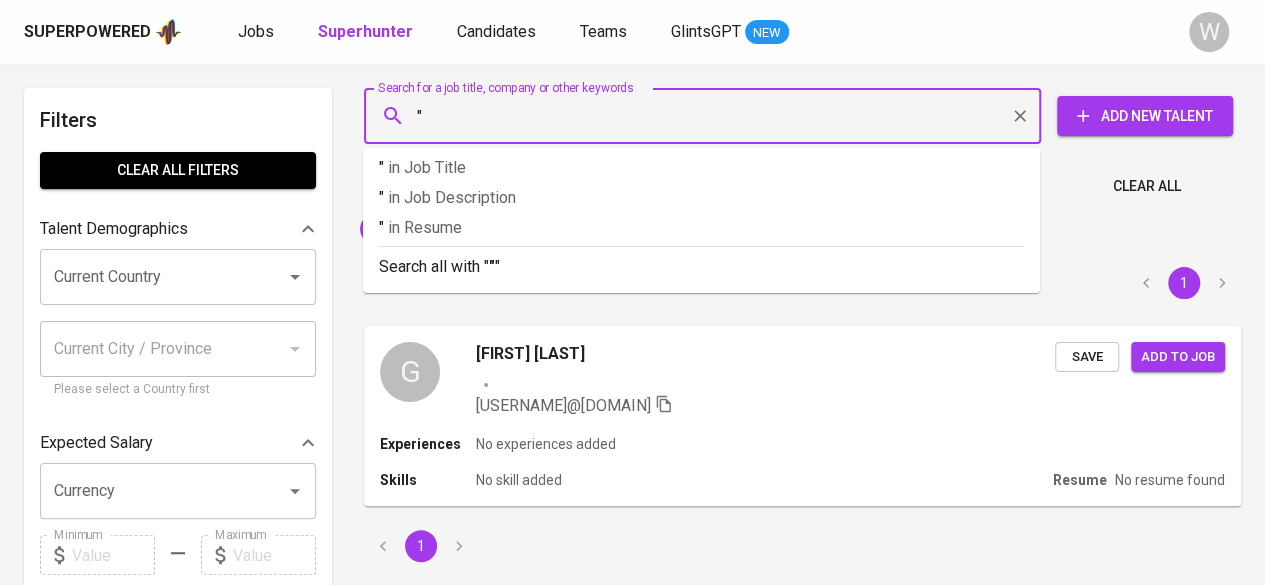 paste on "Georgine F Palomaria" 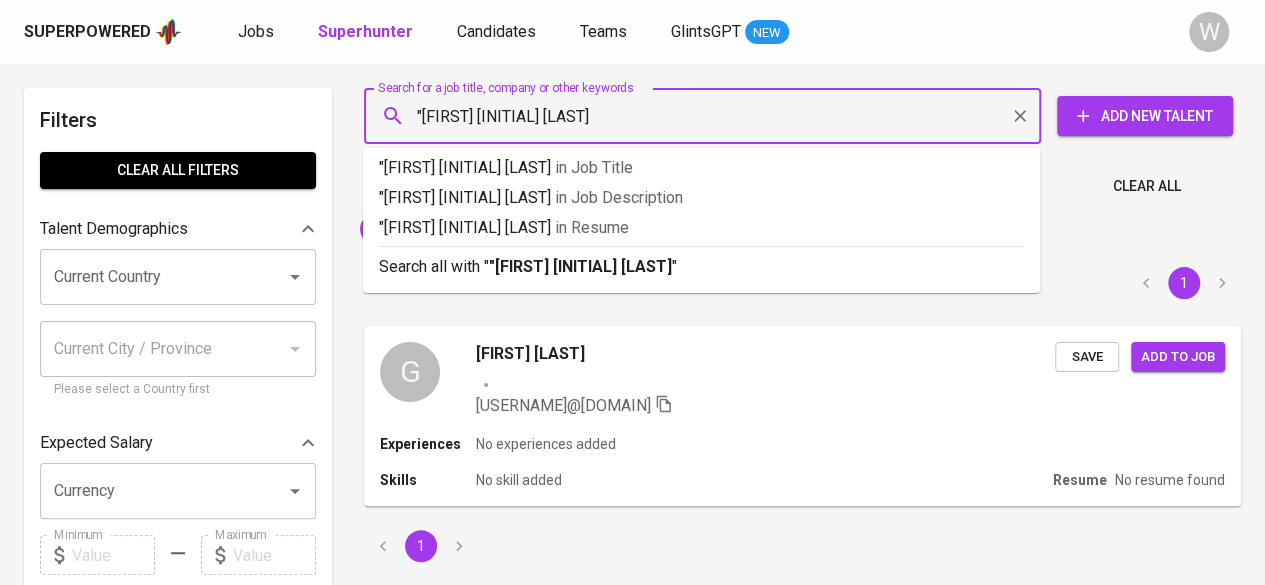 type on ""Georgine F Palomaria"" 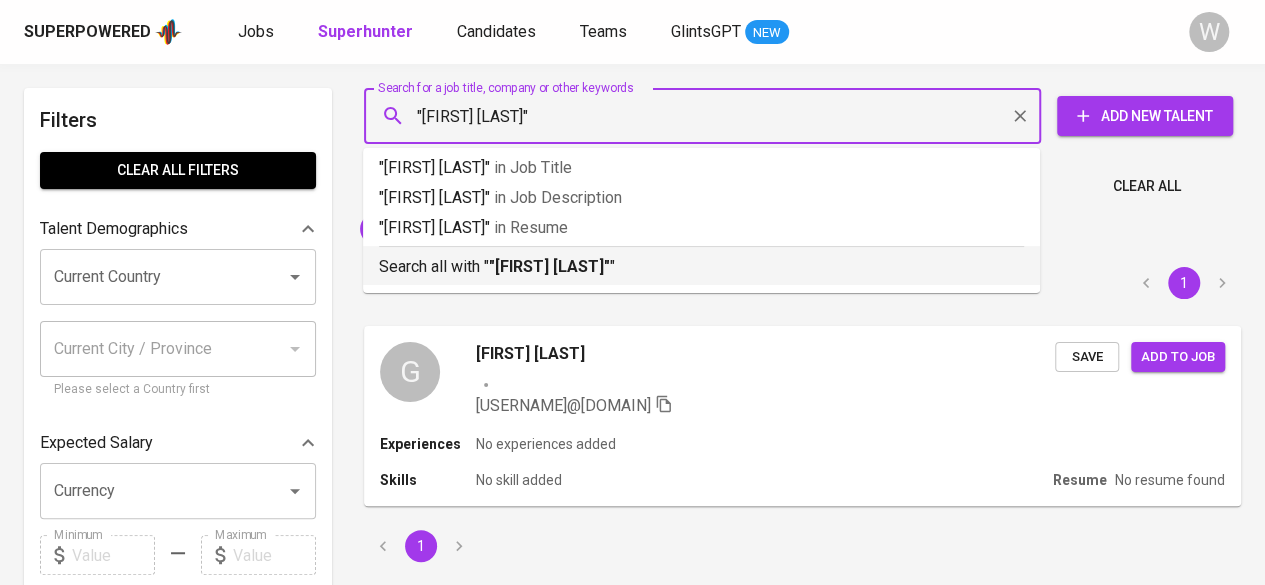 click on ""Georgine F Palomaria"" at bounding box center [549, 266] 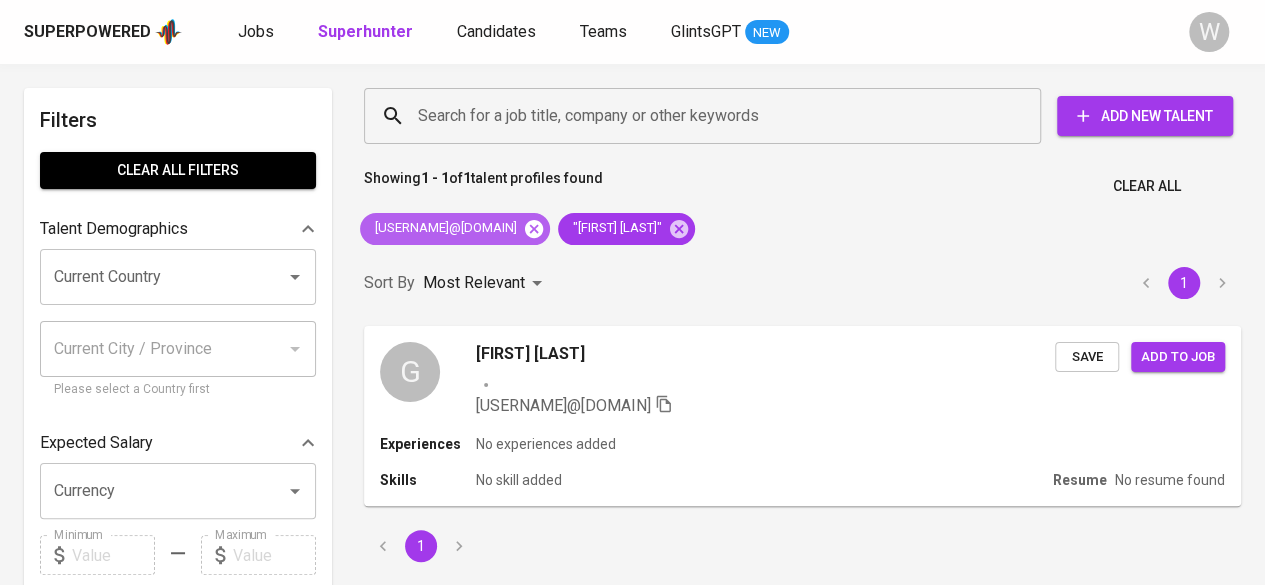 click 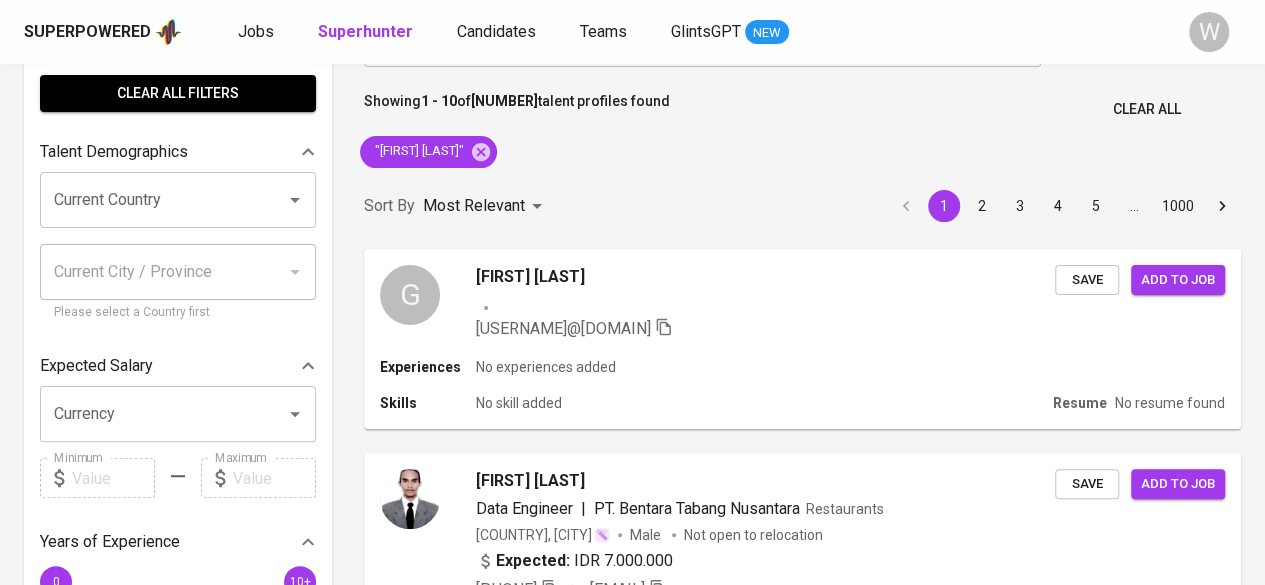 scroll, scrollTop: 78, scrollLeft: 0, axis: vertical 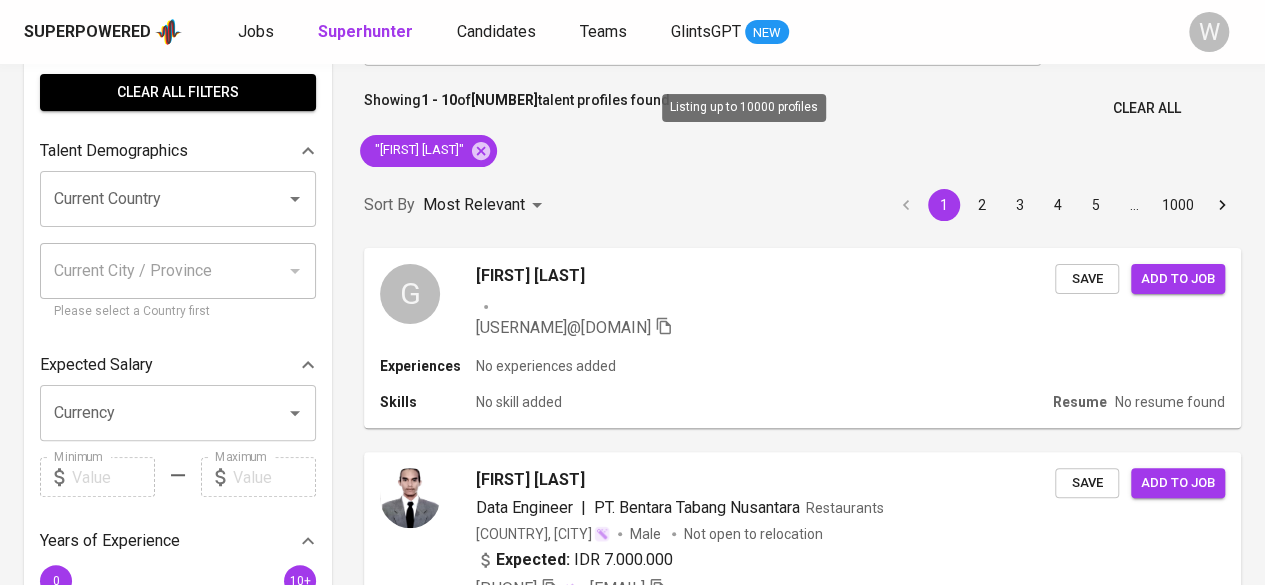 click on "Showing  1 - 10  of  10425  talent profiles found" at bounding box center [517, 108] 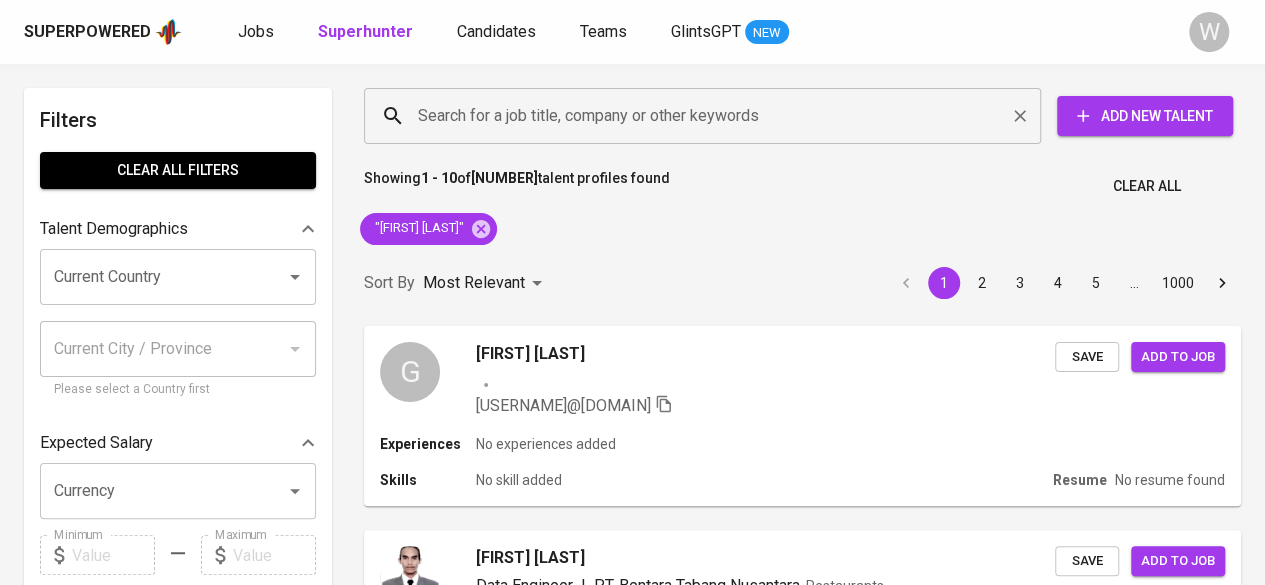 click on "Search for a job title, company or other keywords" at bounding box center (707, 116) 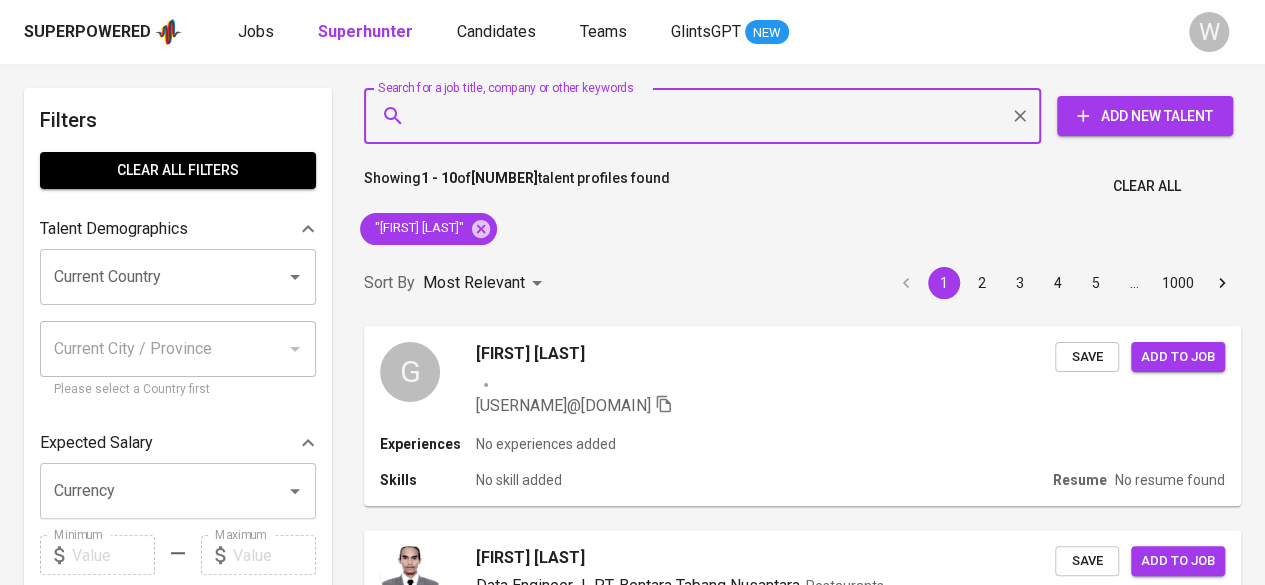 paste on "rizaadalahgamma@gmail.com" 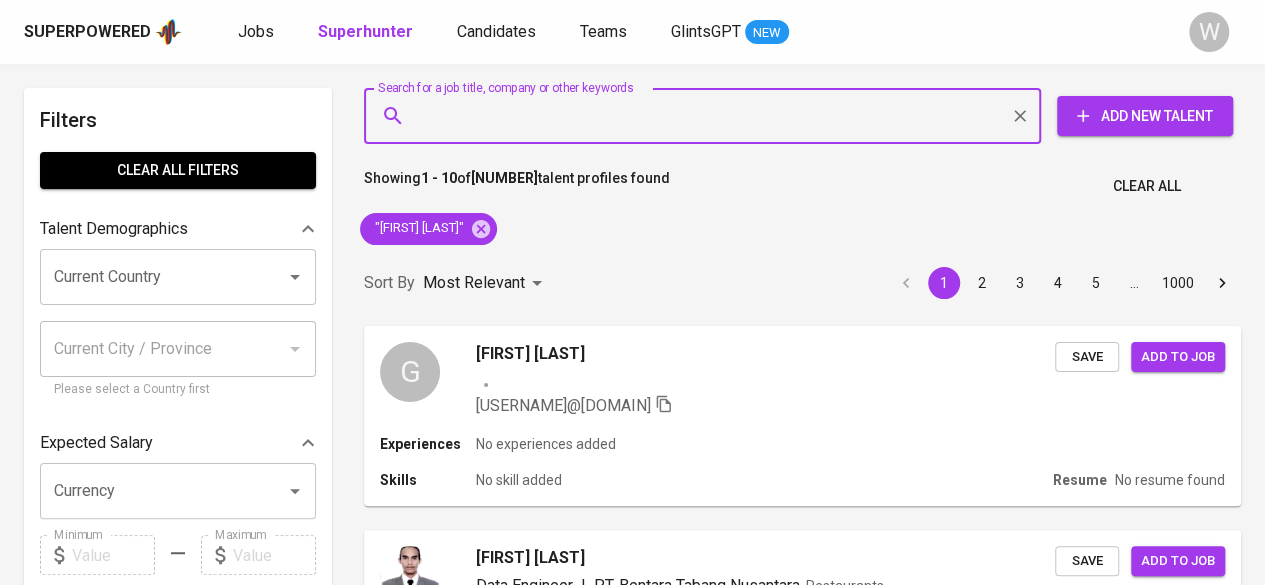 type on "rizaadalahgamma@gmail.com" 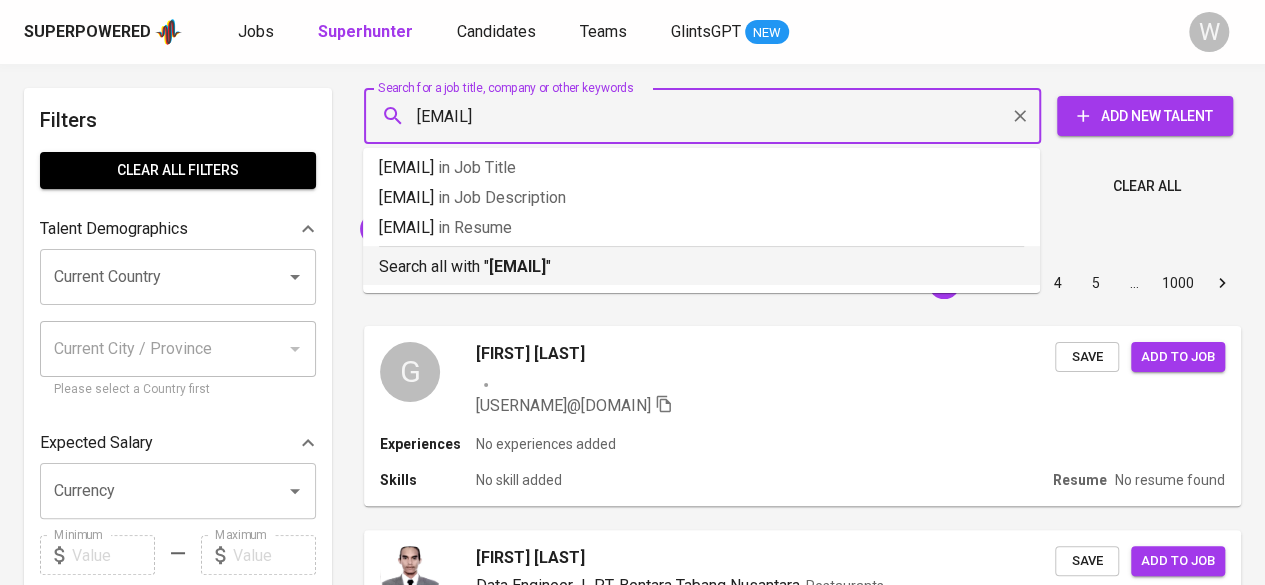 click on "rizaadalahgamma@gmail.com" at bounding box center (517, 266) 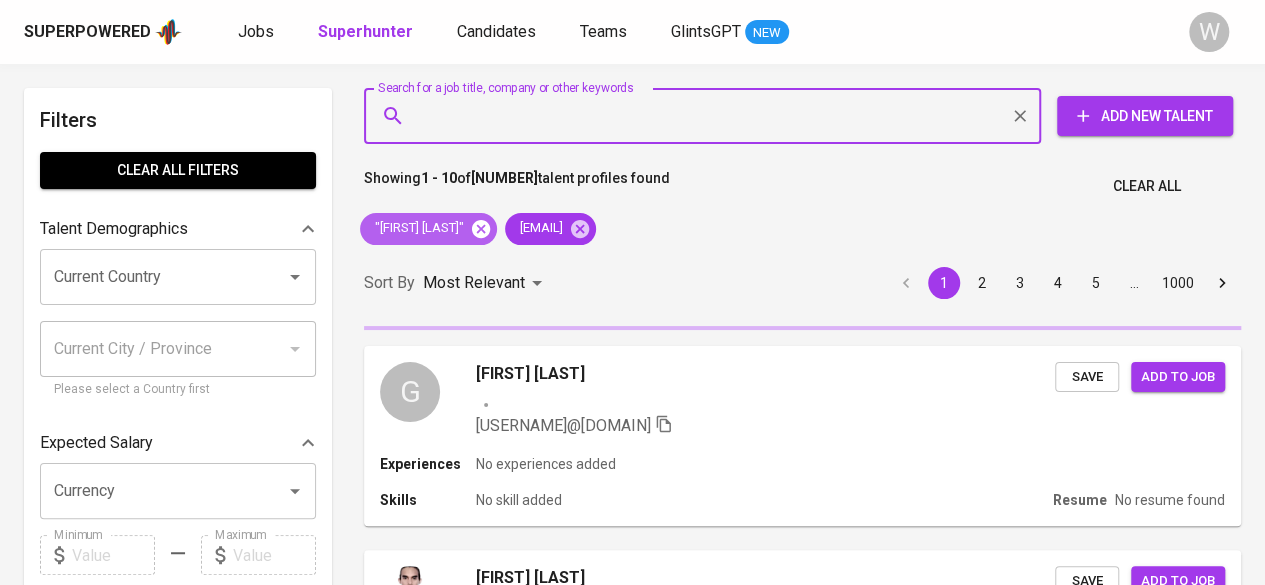 click 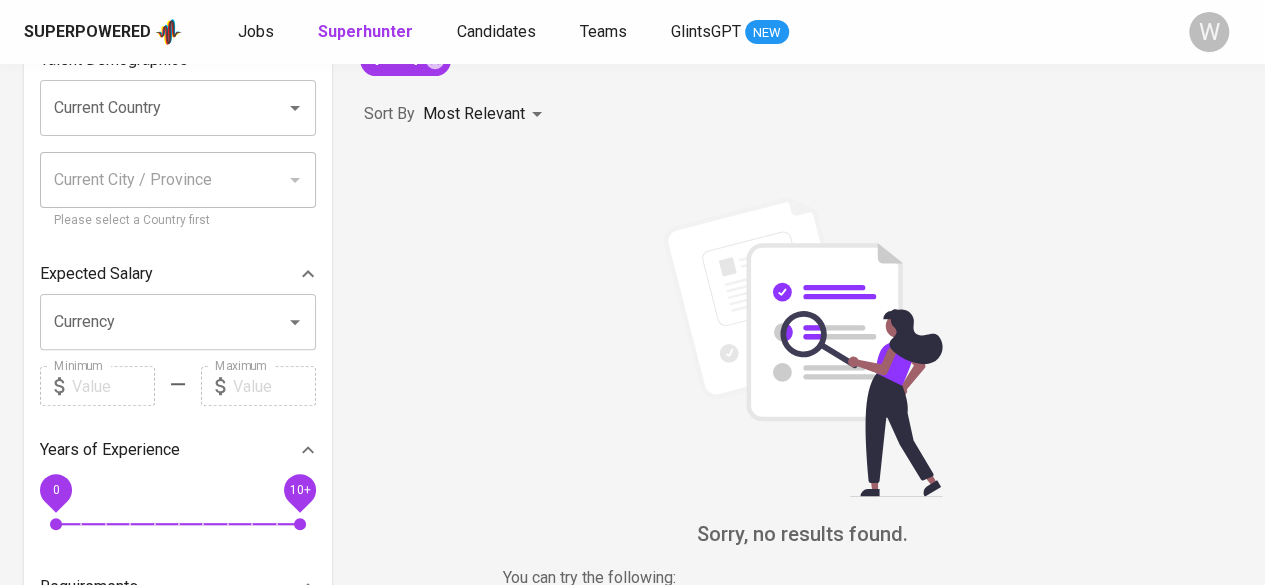 scroll, scrollTop: 0, scrollLeft: 0, axis: both 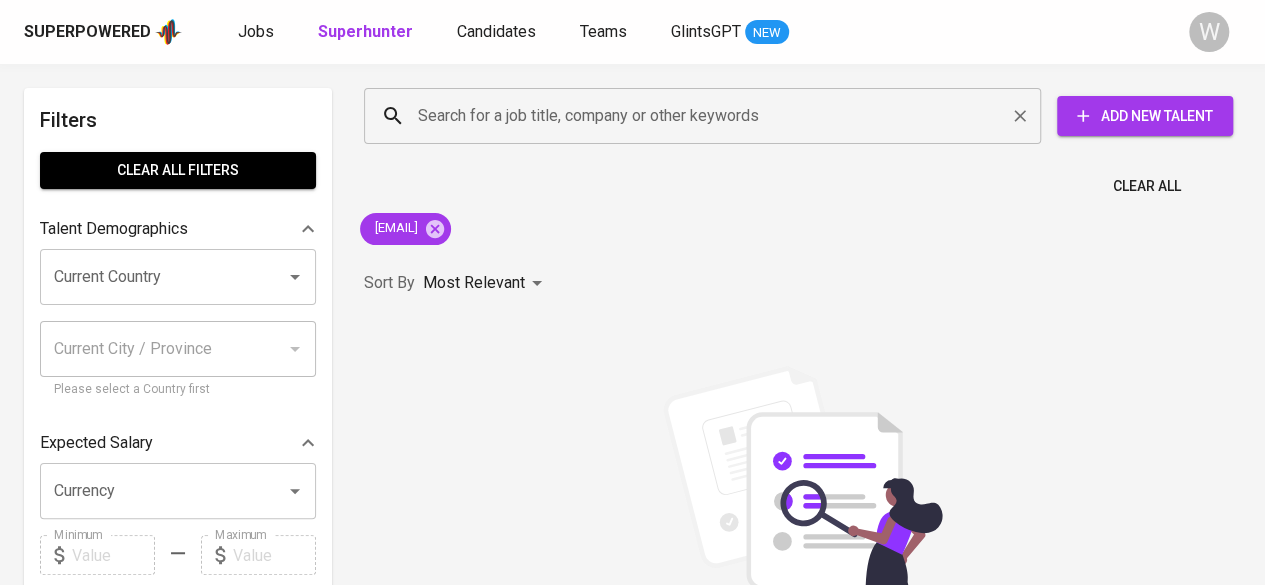 click on "Search for a job title, company or other keywords" at bounding box center [702, 116] 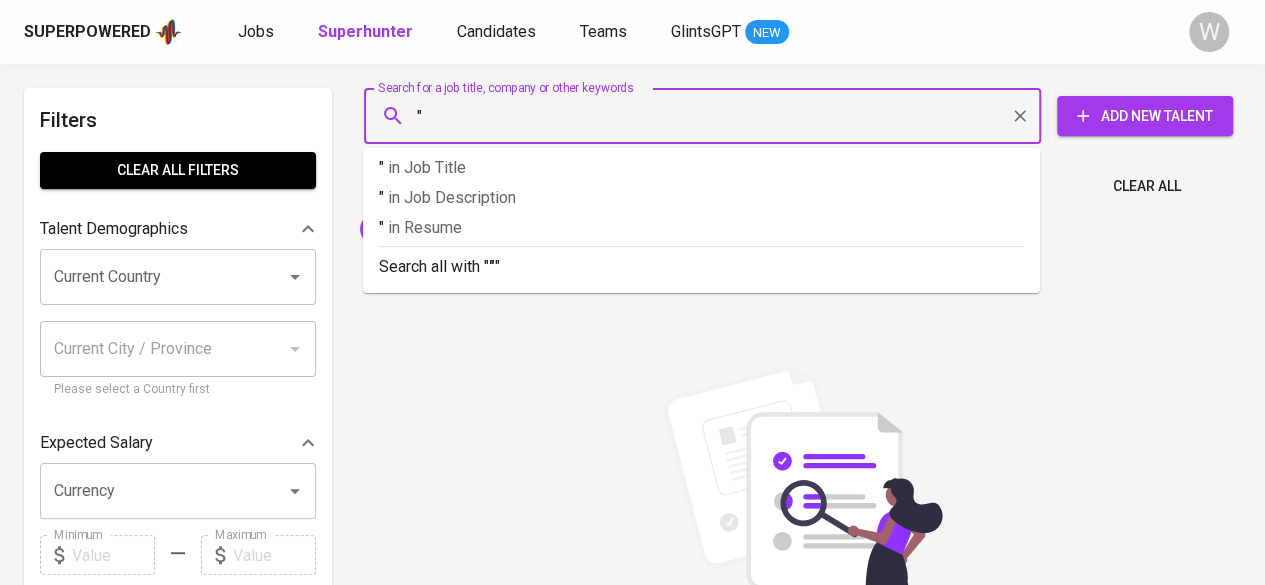 paste on "Yosta Yoserizal" 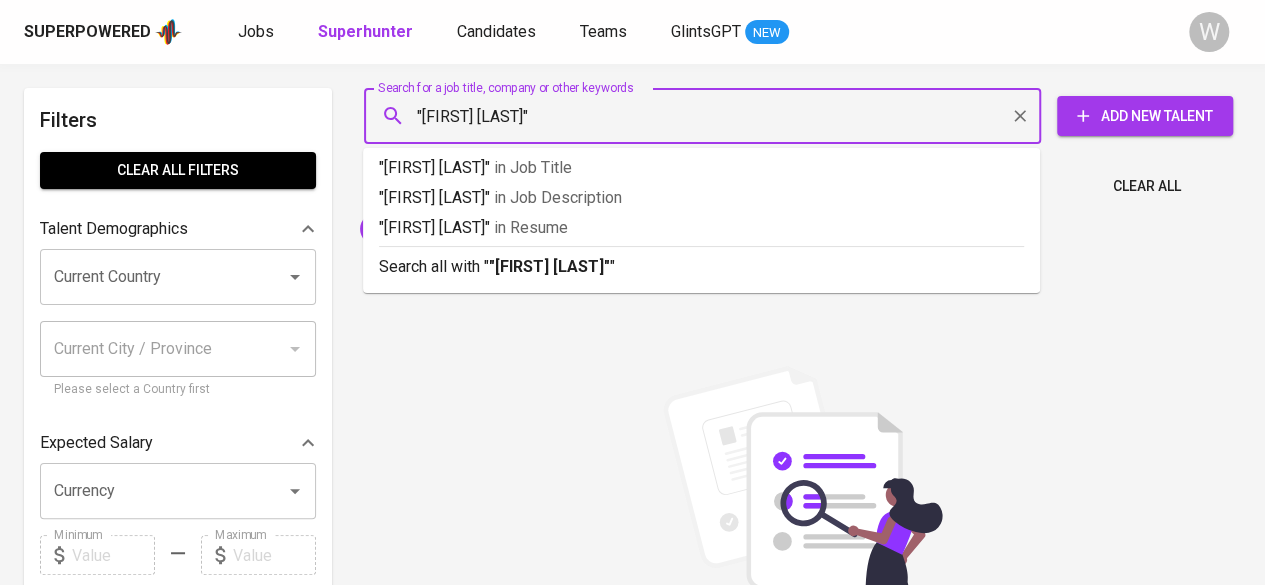 type on ""Yosta Yoserizal"" 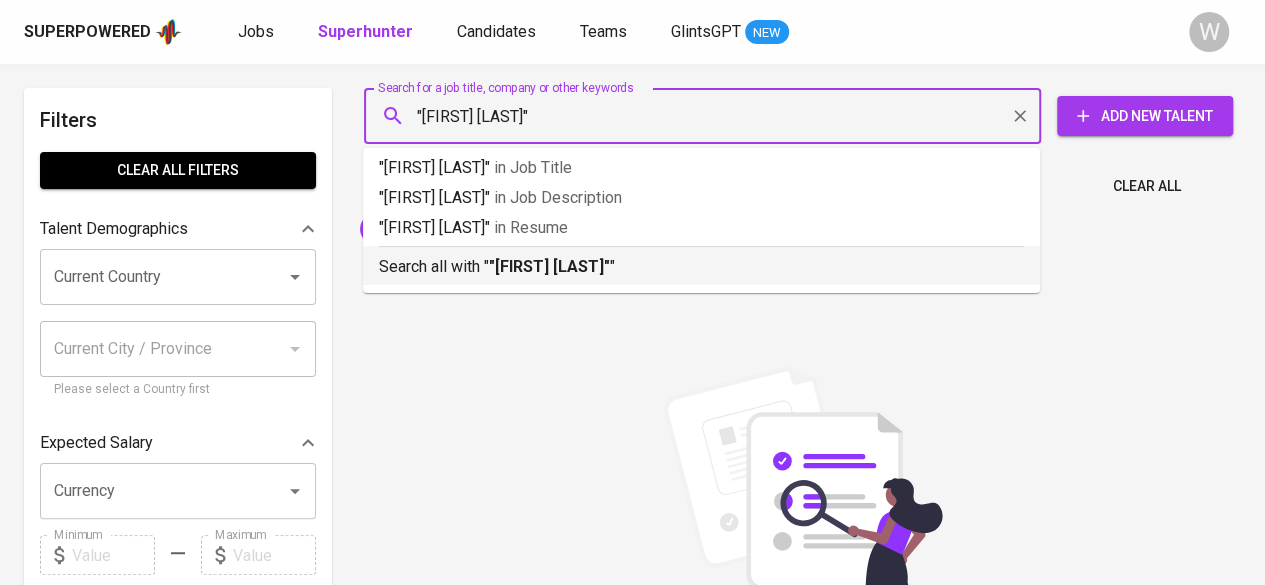click on ""Yosta Yoserizal"" at bounding box center [549, 266] 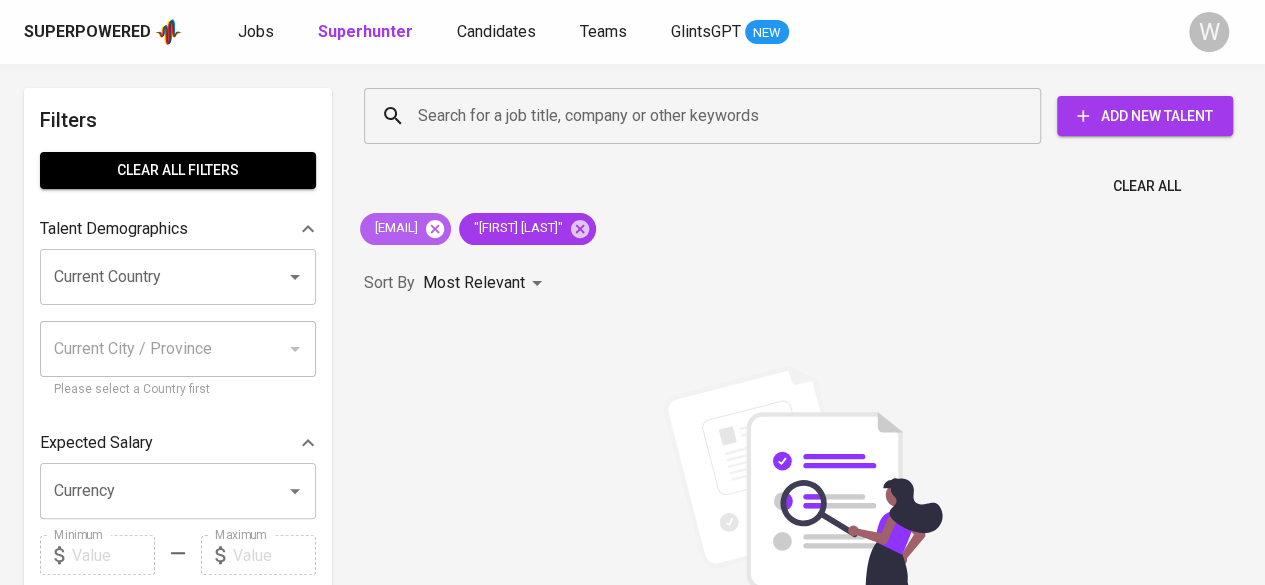 click 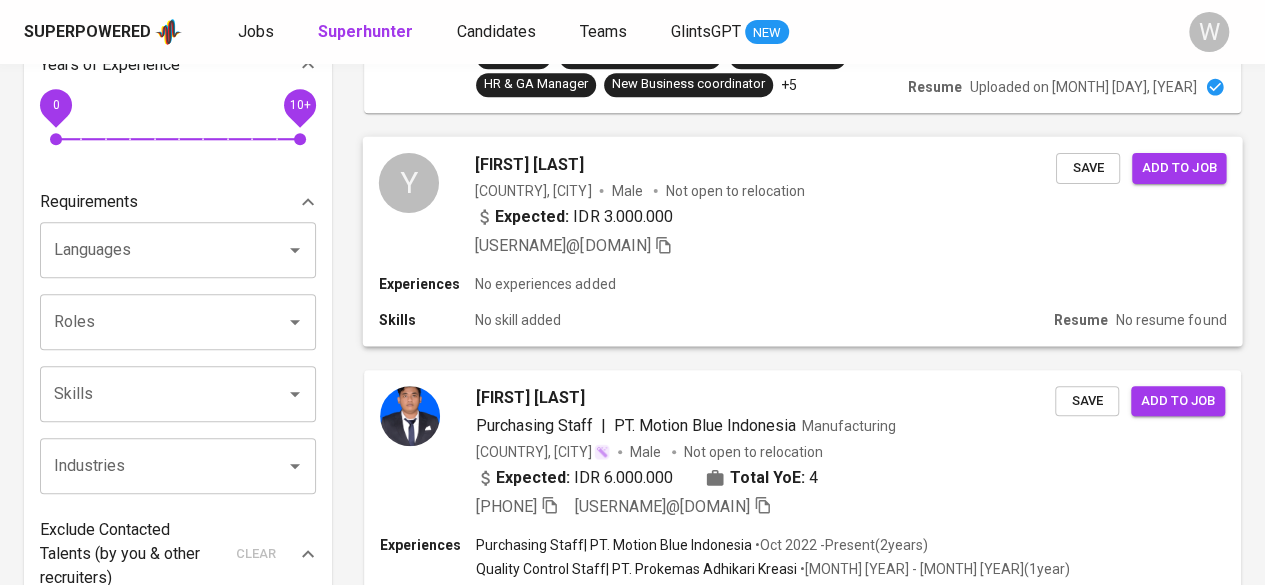 scroll, scrollTop: 0, scrollLeft: 0, axis: both 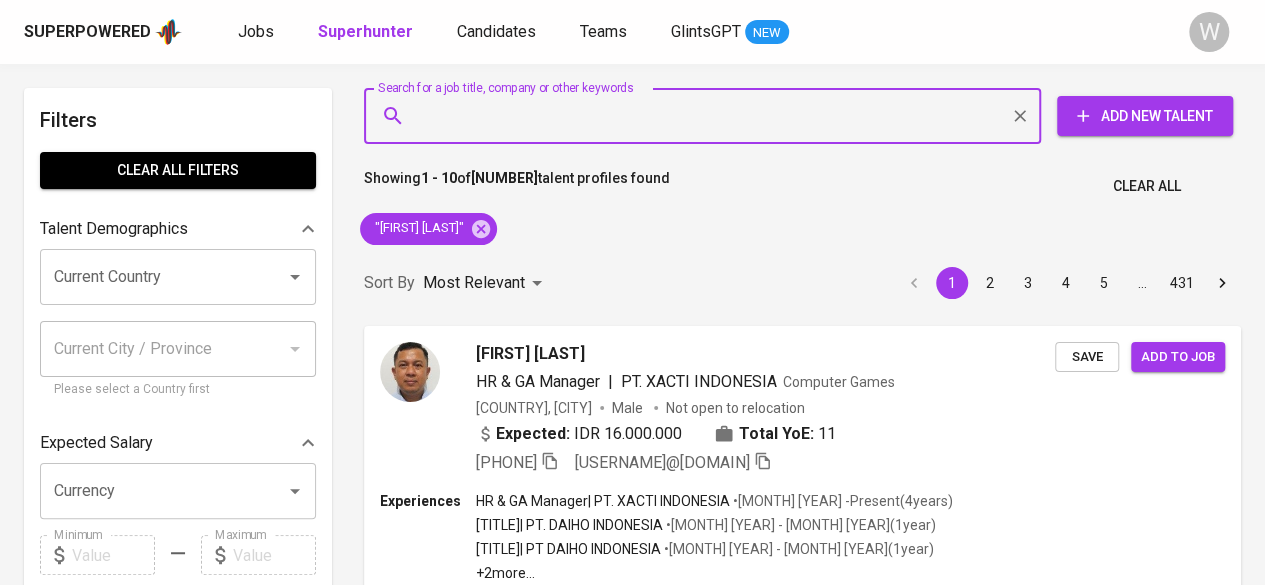 click on "Search for a job title, company or other keywords" at bounding box center [707, 116] 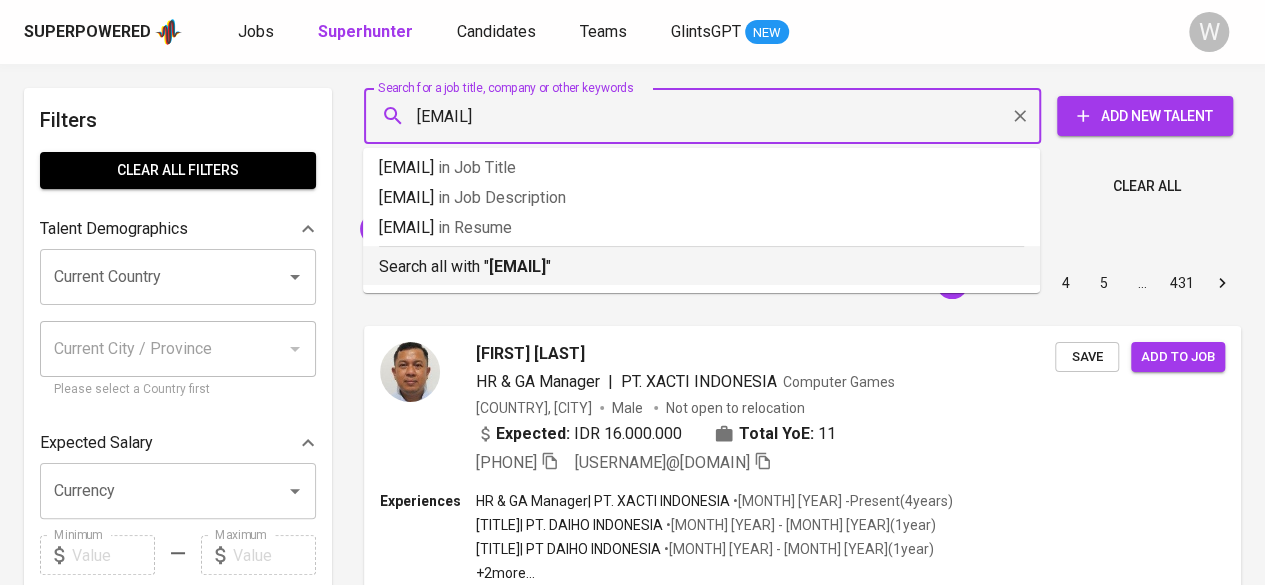 click on "Search all with " dennafanni@gmail.com "" at bounding box center (701, 262) 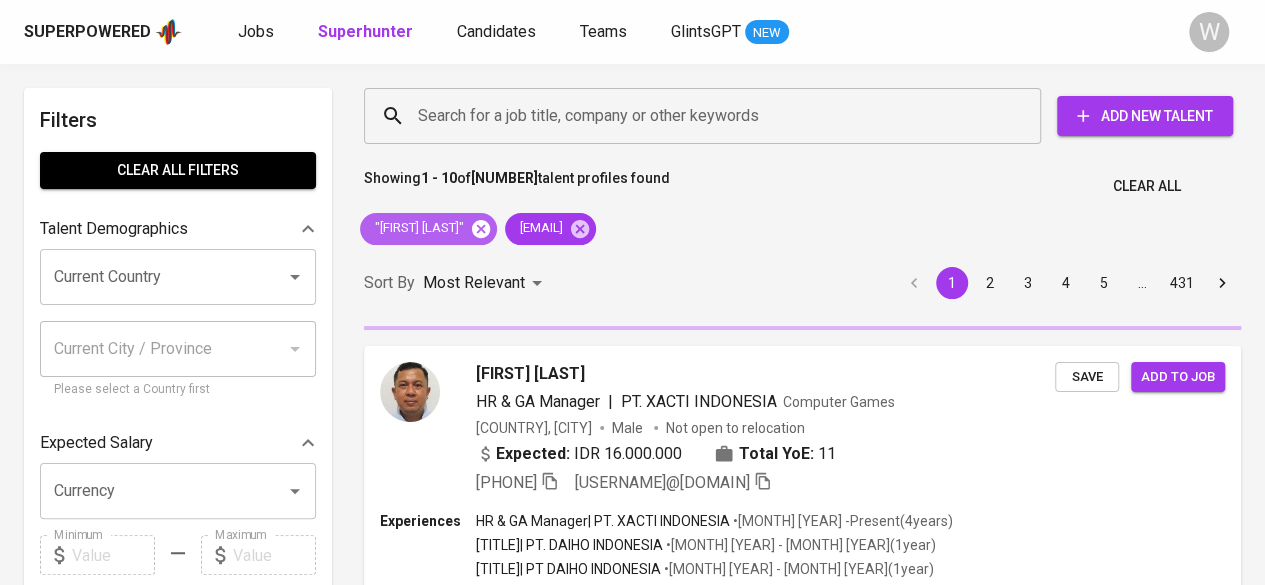 click 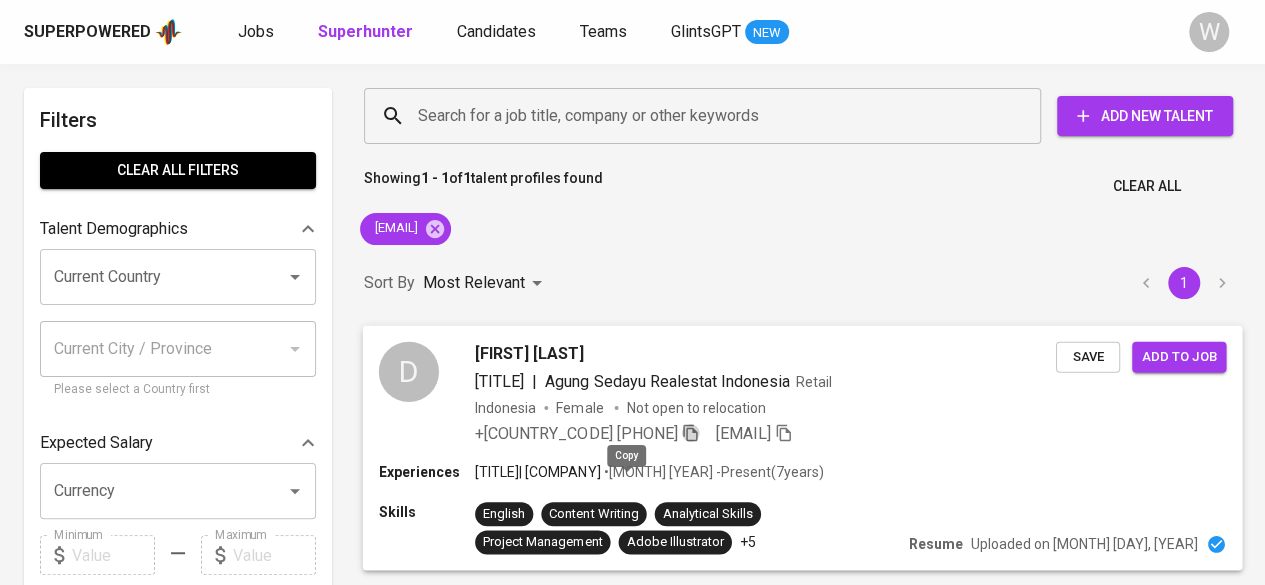 click 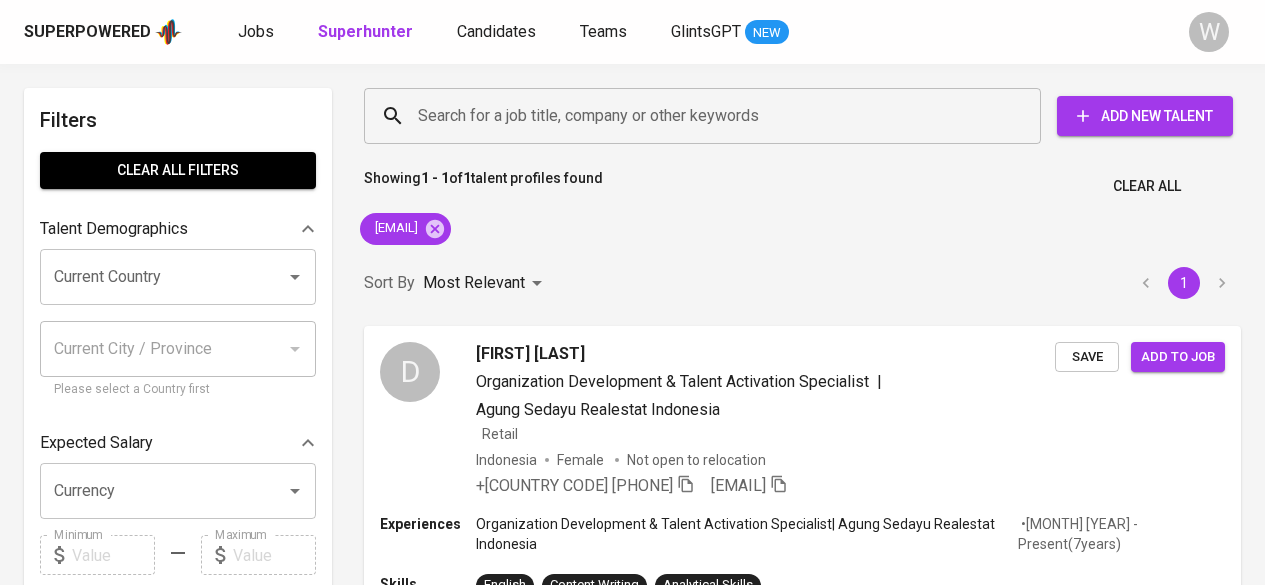 scroll, scrollTop: 0, scrollLeft: 0, axis: both 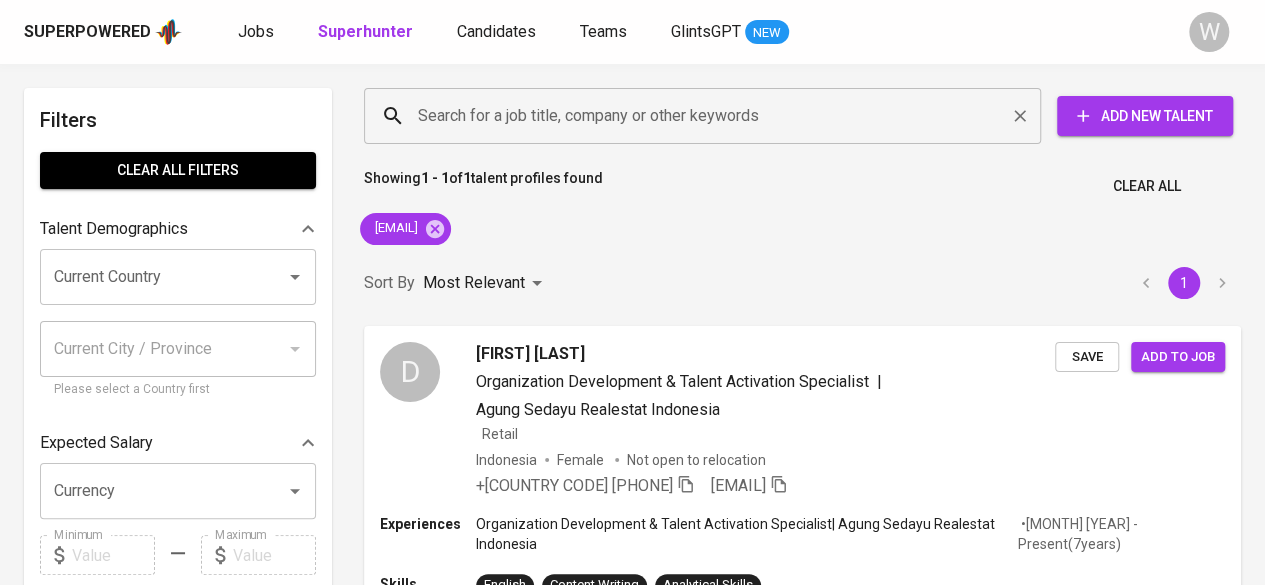 click on "Search for a job title, company or other keywords" at bounding box center (702, 116) 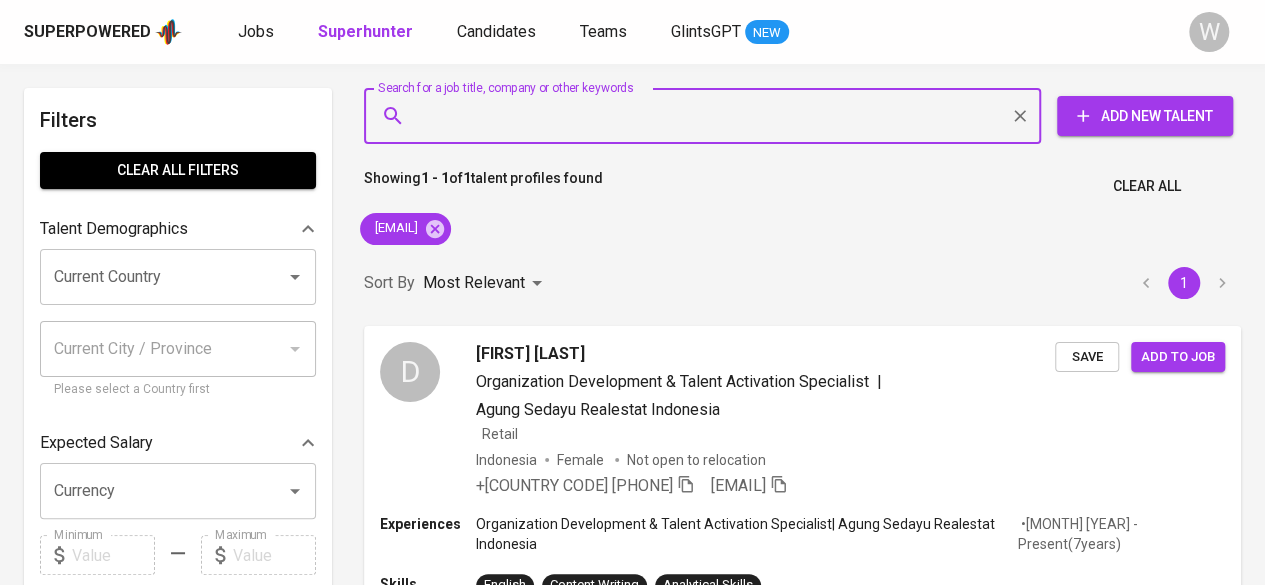 paste on "[EMAIL]" 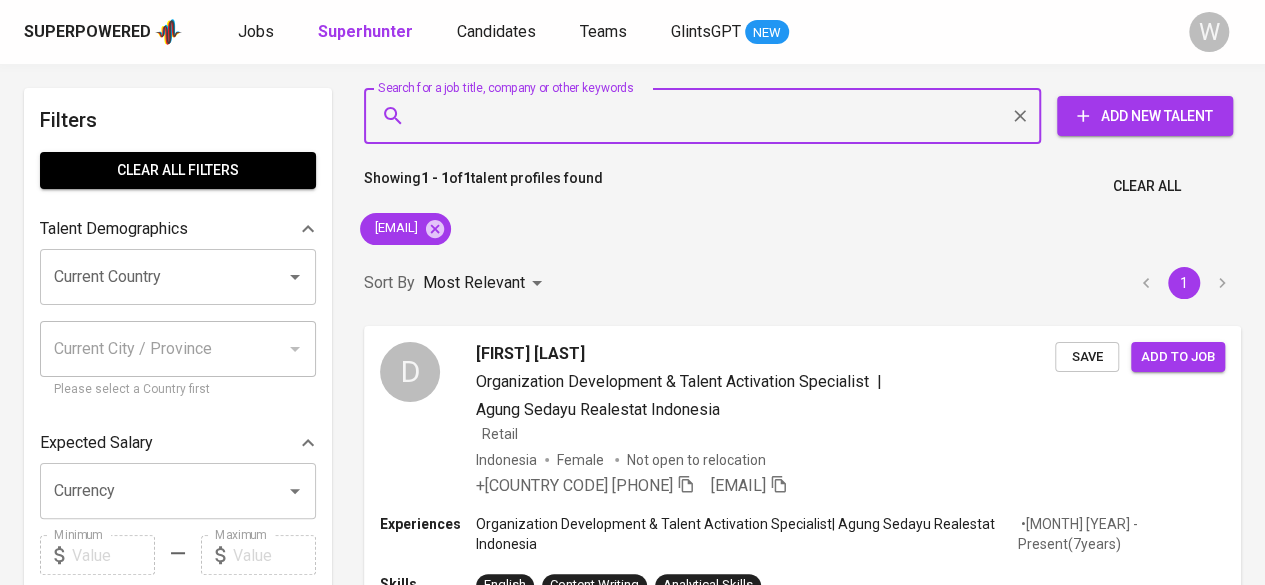 type on "[EMAIL]" 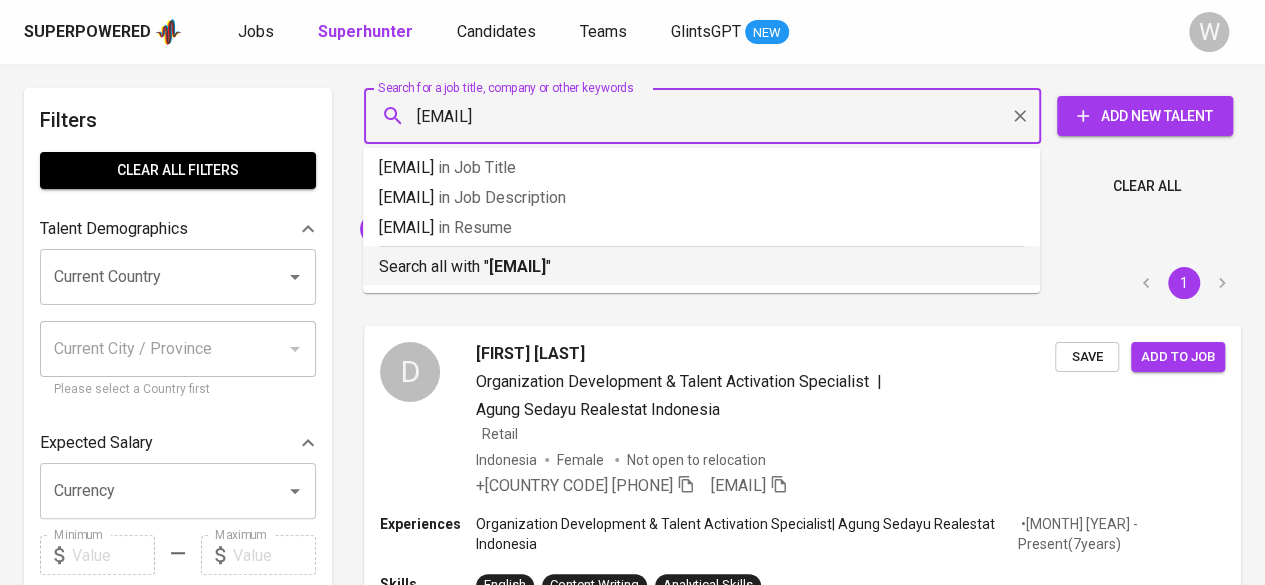 click on "Search all with " [EMAIL] "" at bounding box center [701, 267] 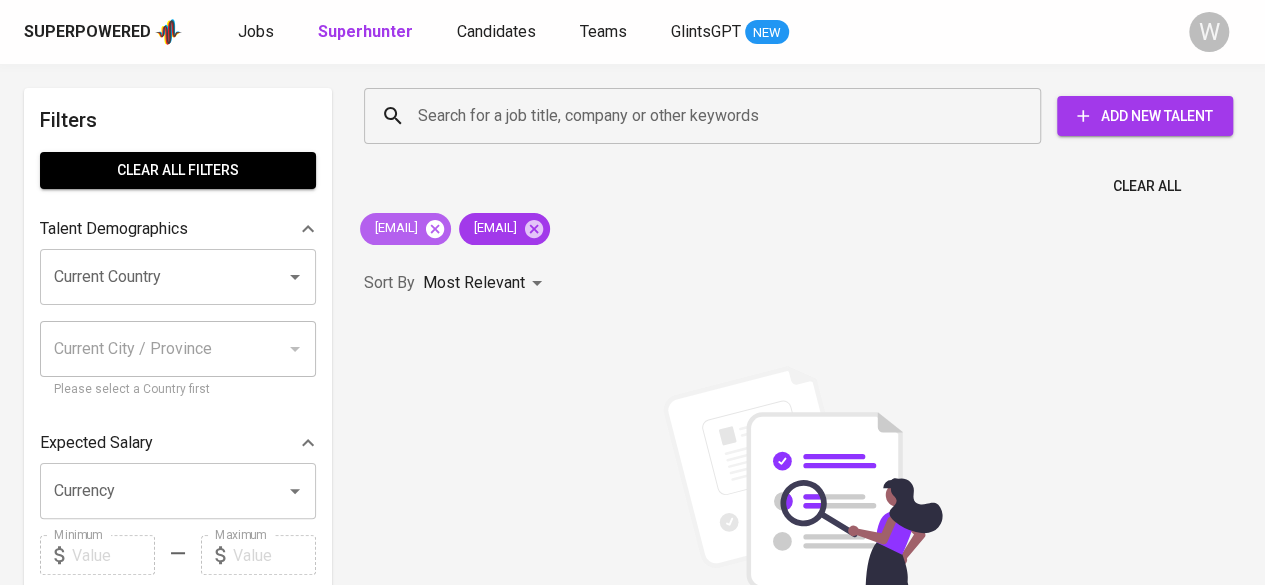 click 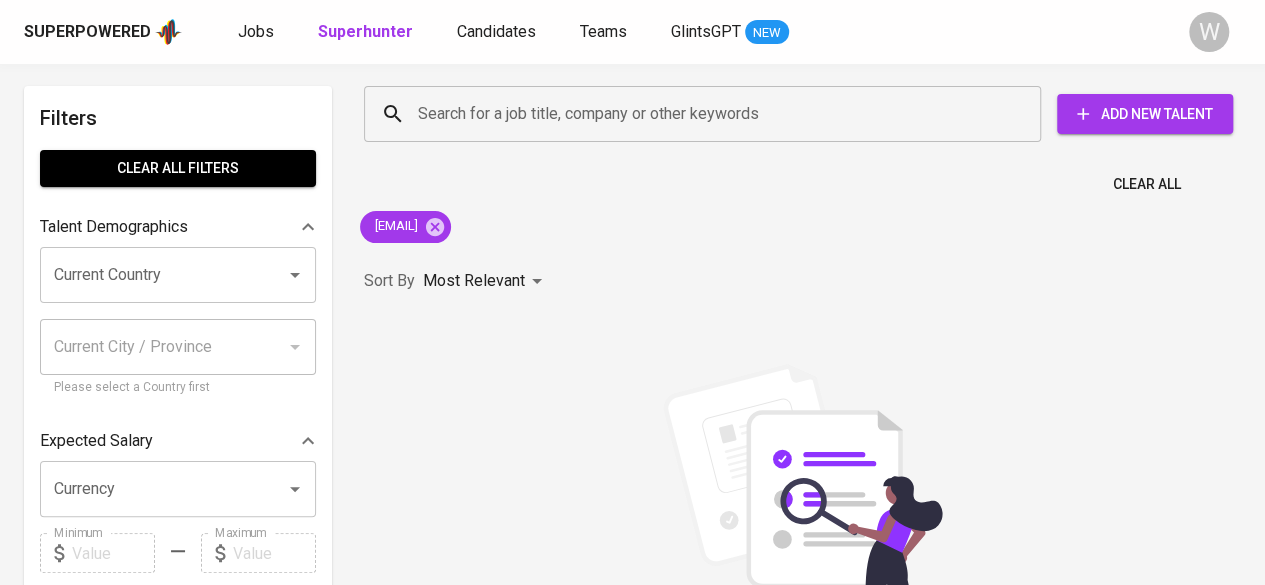 scroll, scrollTop: 0, scrollLeft: 0, axis: both 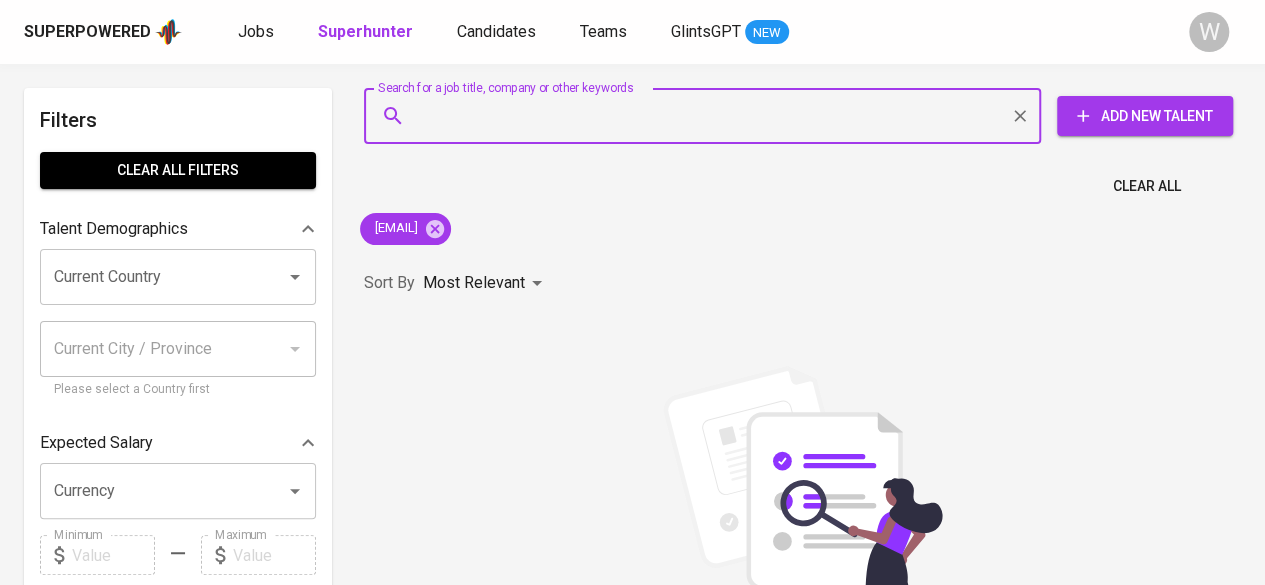 click on "Search for a job title, company or other keywords" at bounding box center [707, 116] 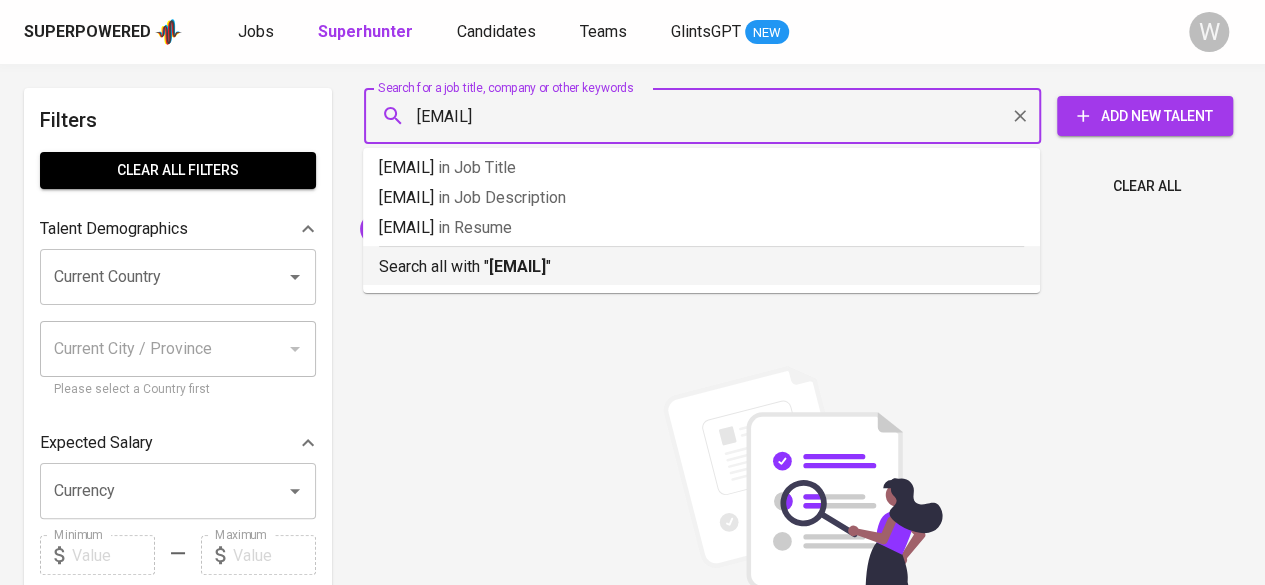click on "[EMAIL]" at bounding box center (517, 266) 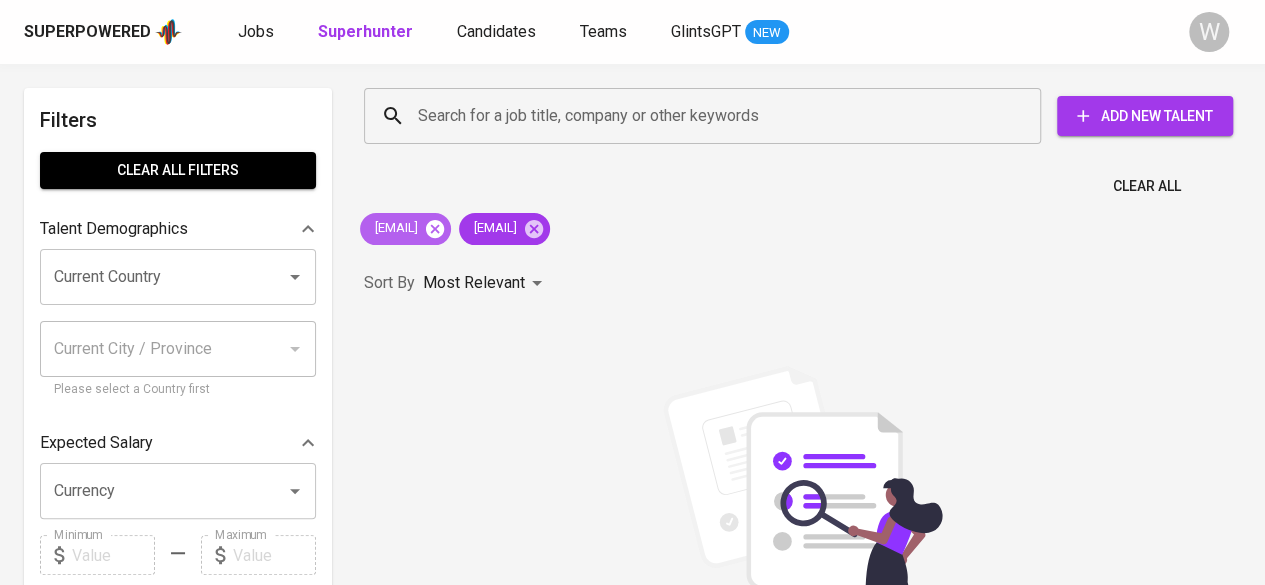 click 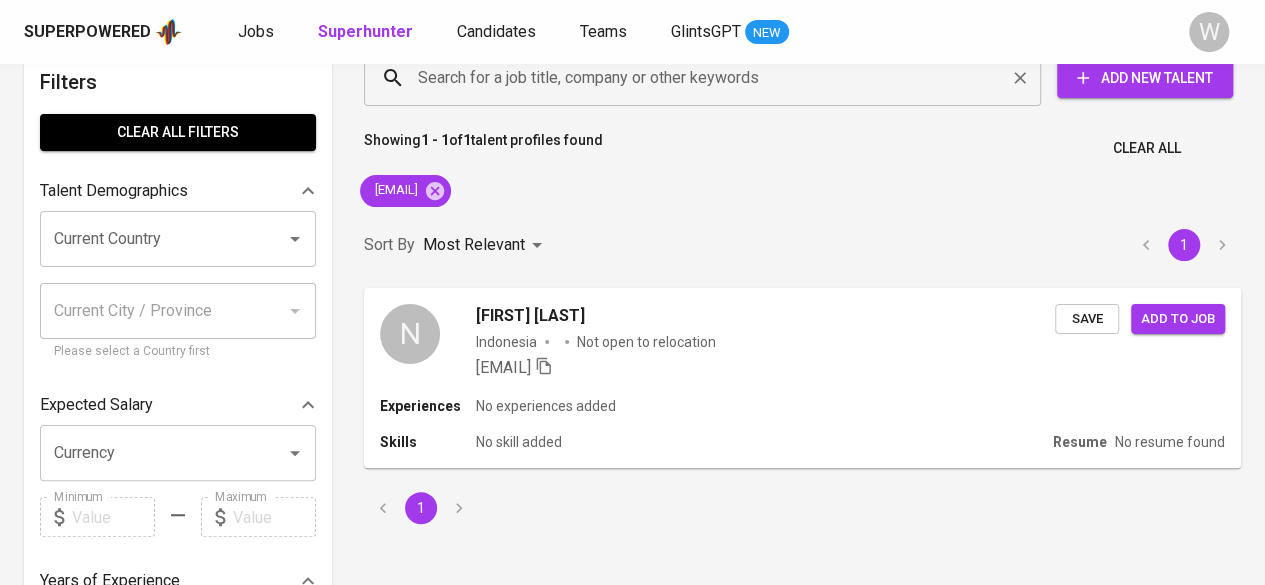 scroll, scrollTop: 0, scrollLeft: 0, axis: both 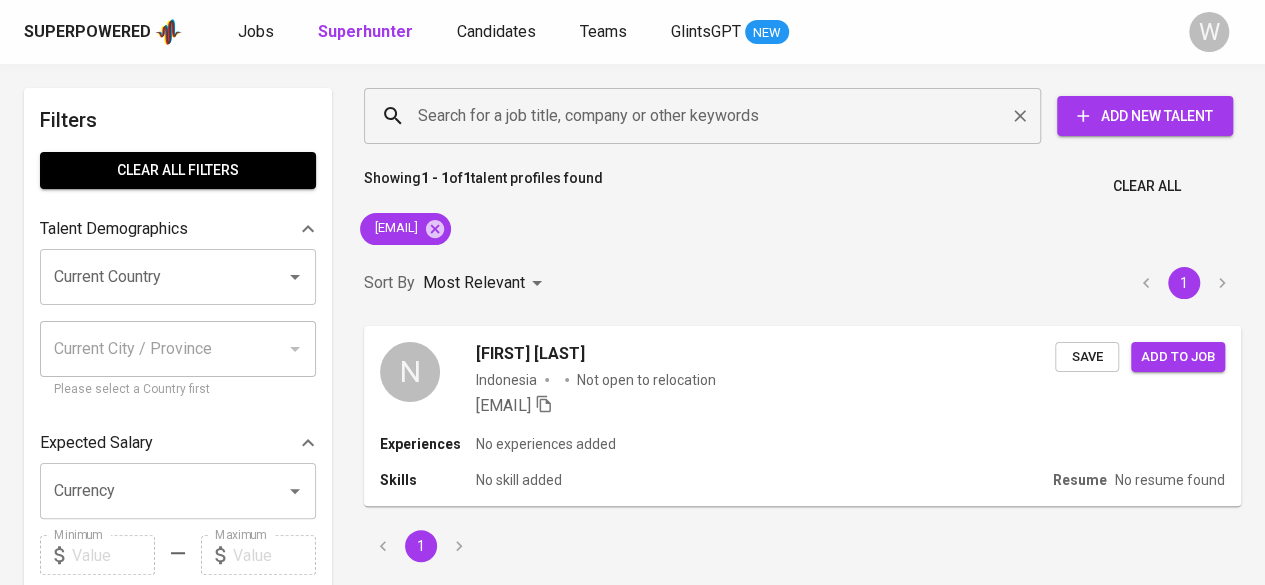 click on "Search for a job title, company or other keywords" at bounding box center [707, 116] 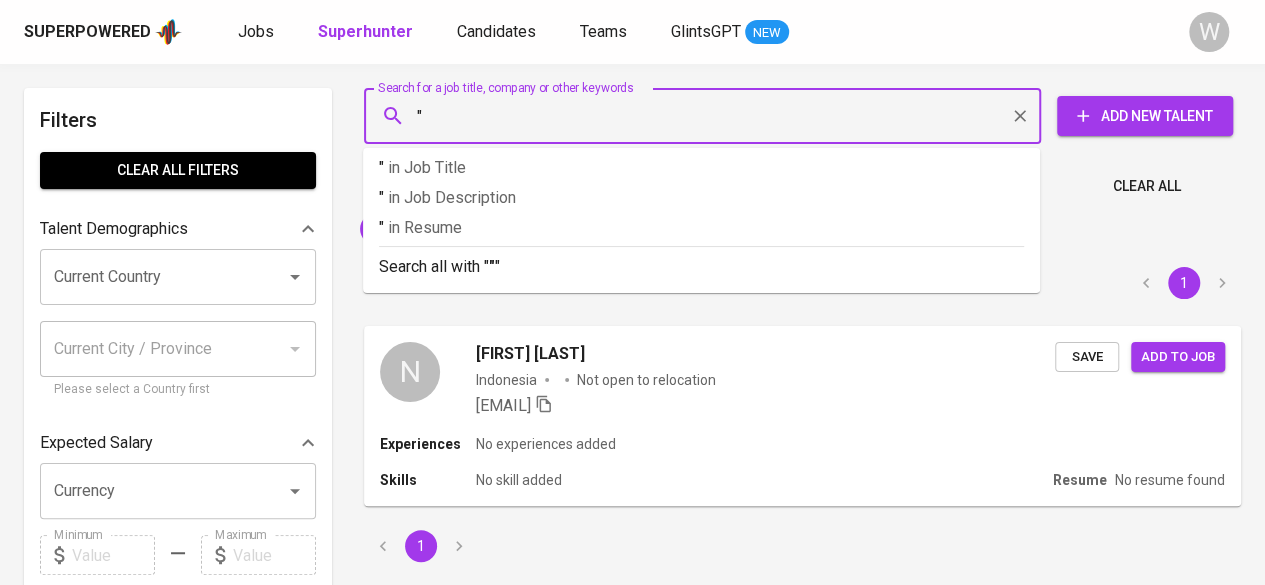 paste on "[FIRST] [LAST] [LAST]" 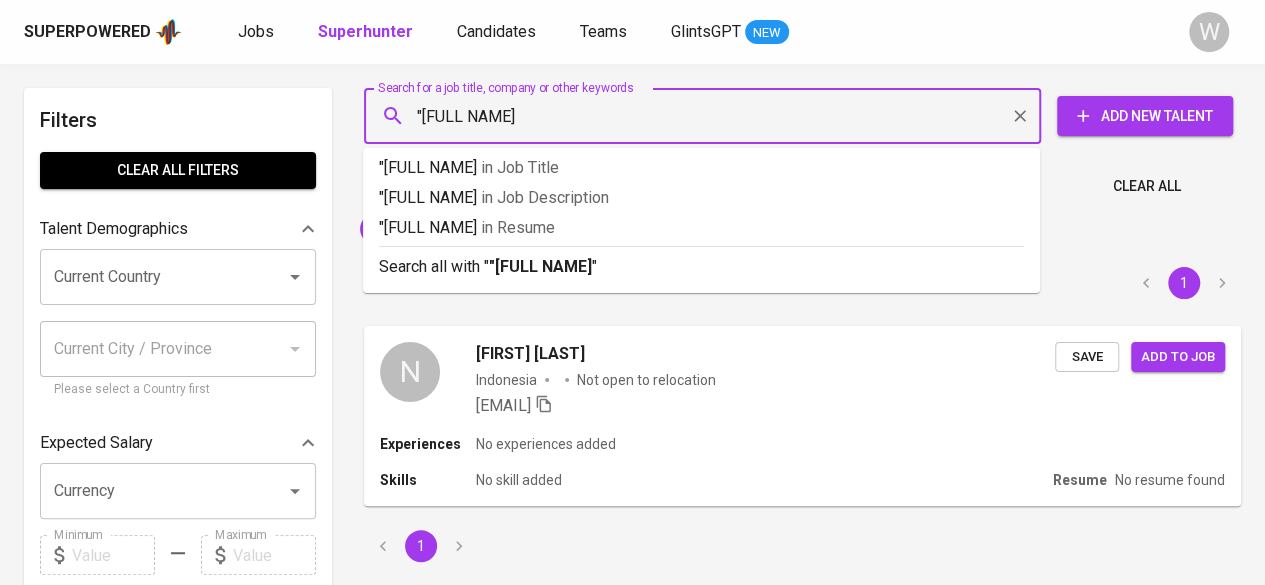 type on ""[FIRST] [LAST]"" 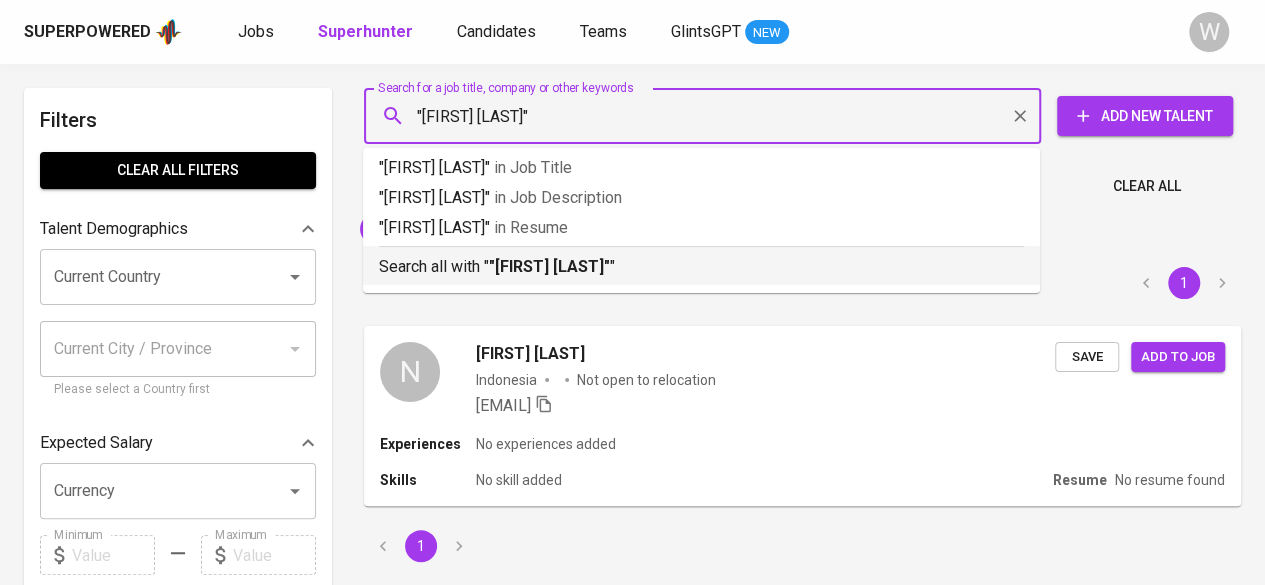 click on ""[FIRST] [LAST]"" at bounding box center (549, 266) 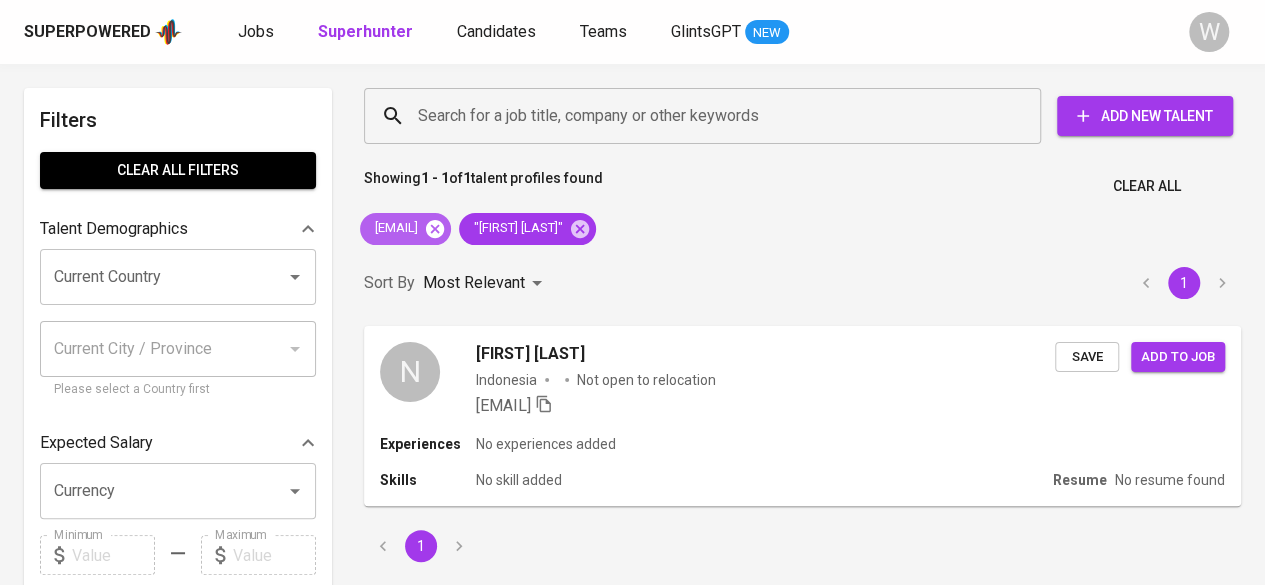 click 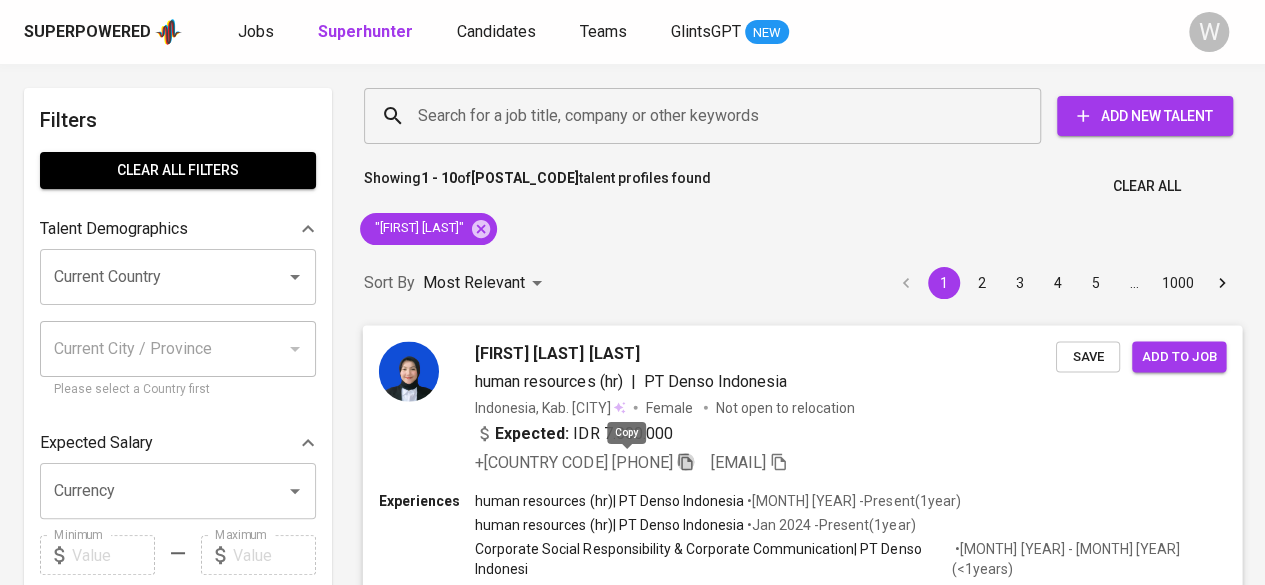 click 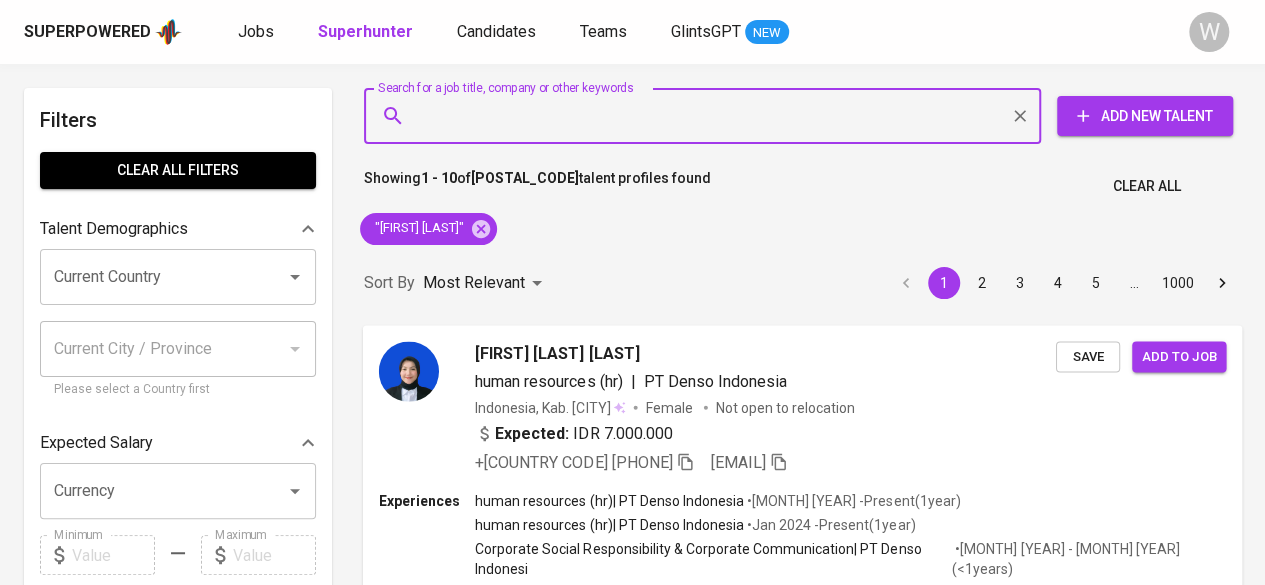 click on "Search for a job title, company or other keywords" at bounding box center [707, 116] 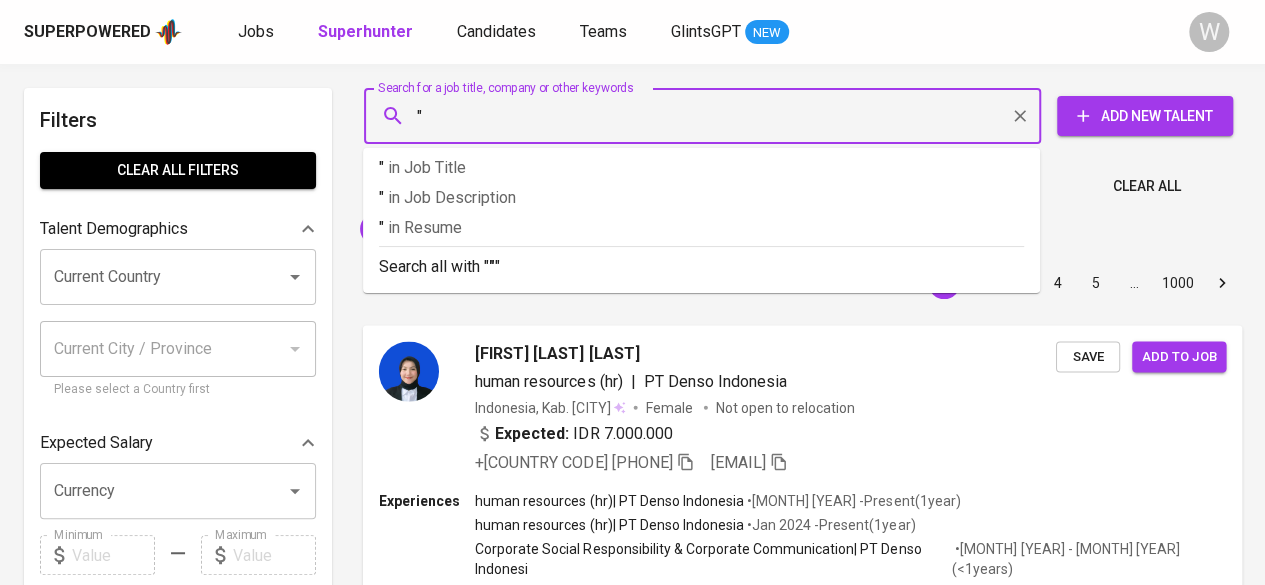 paste on "[FIRST] [LAST] [LAST]" 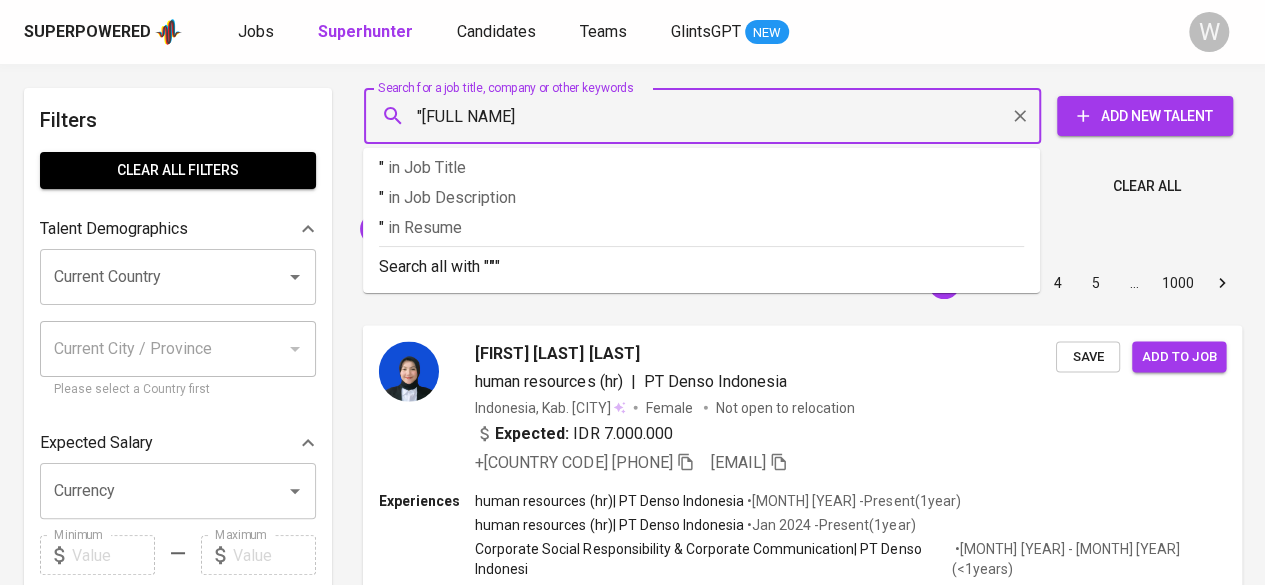 type on ""[FULL NAME]"" 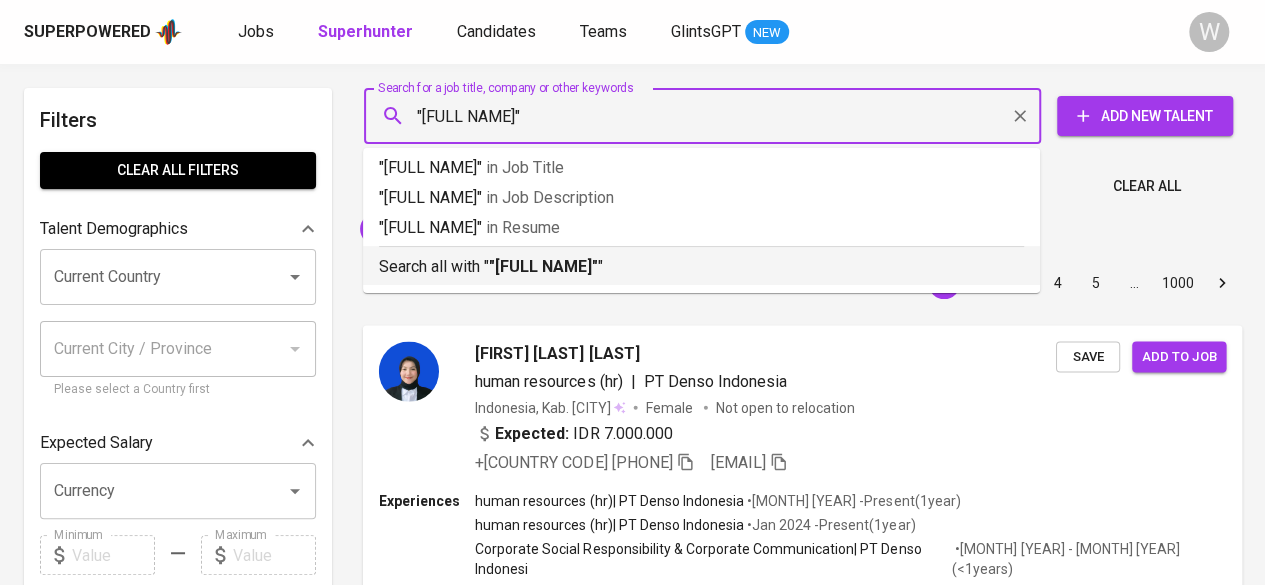 click on "Search all with " [FULL NAME] "" at bounding box center [701, 267] 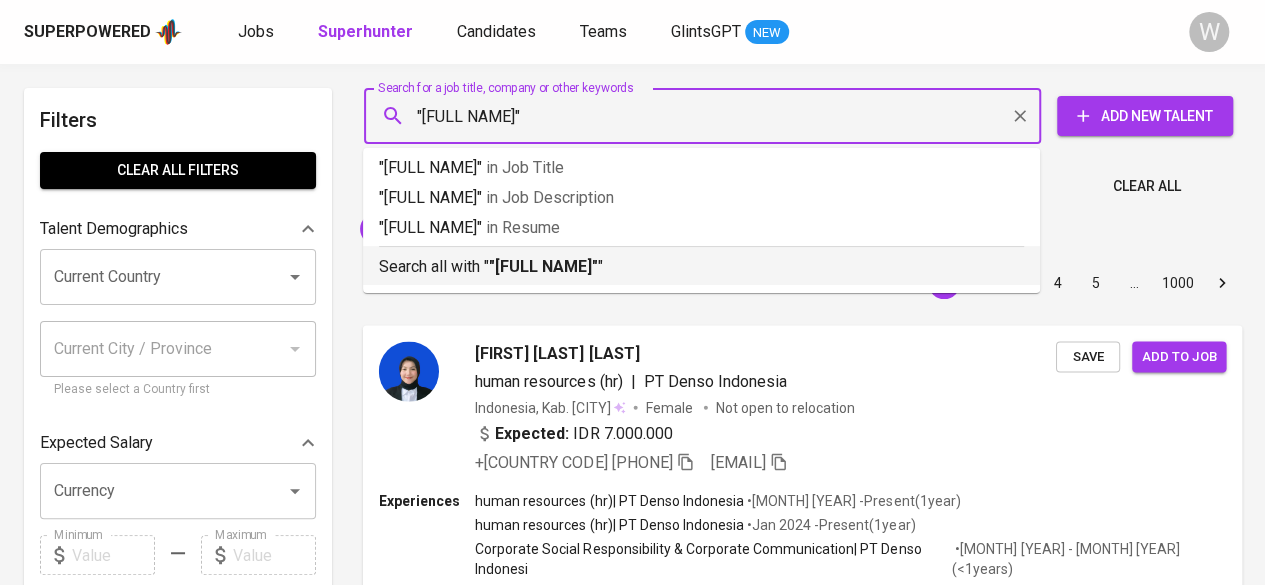 type 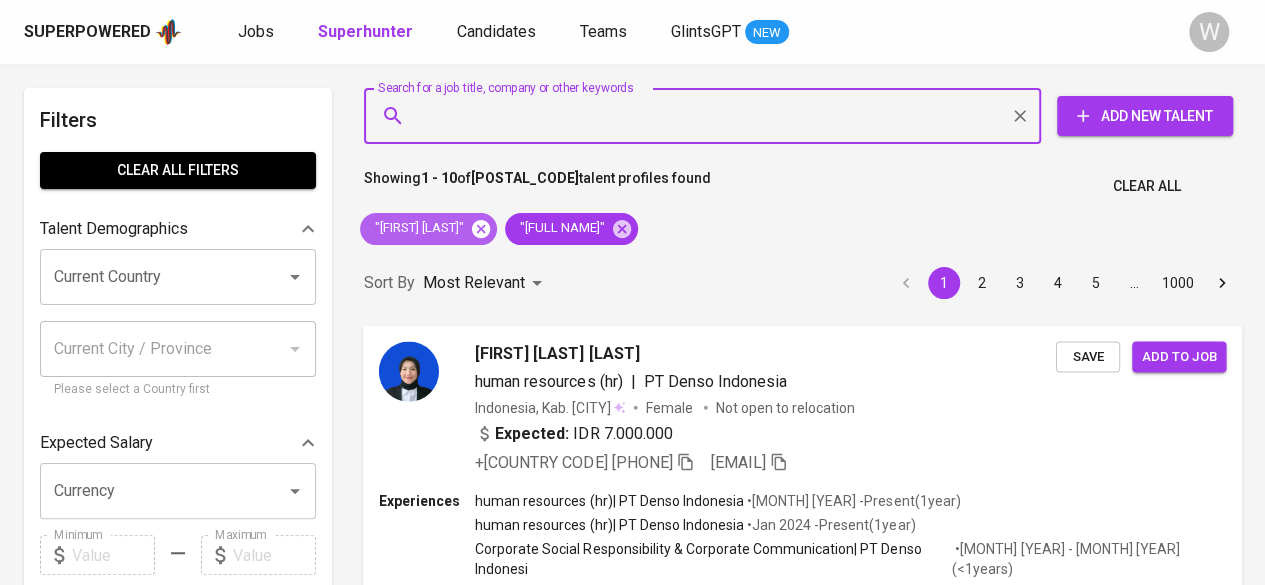 click 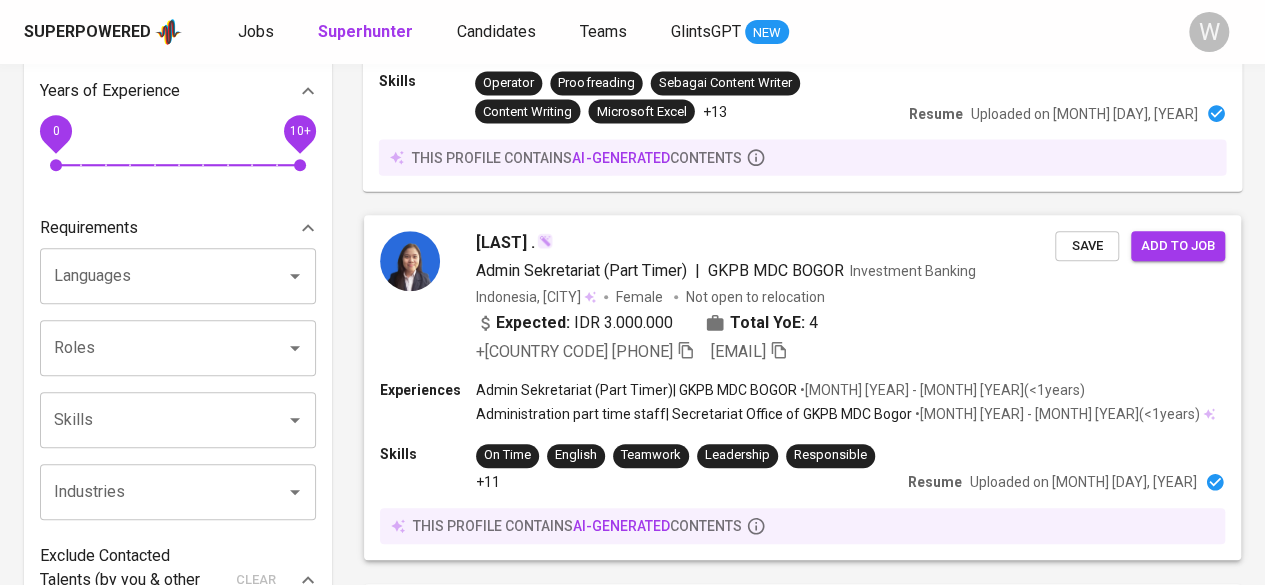 scroll, scrollTop: 723, scrollLeft: 0, axis: vertical 